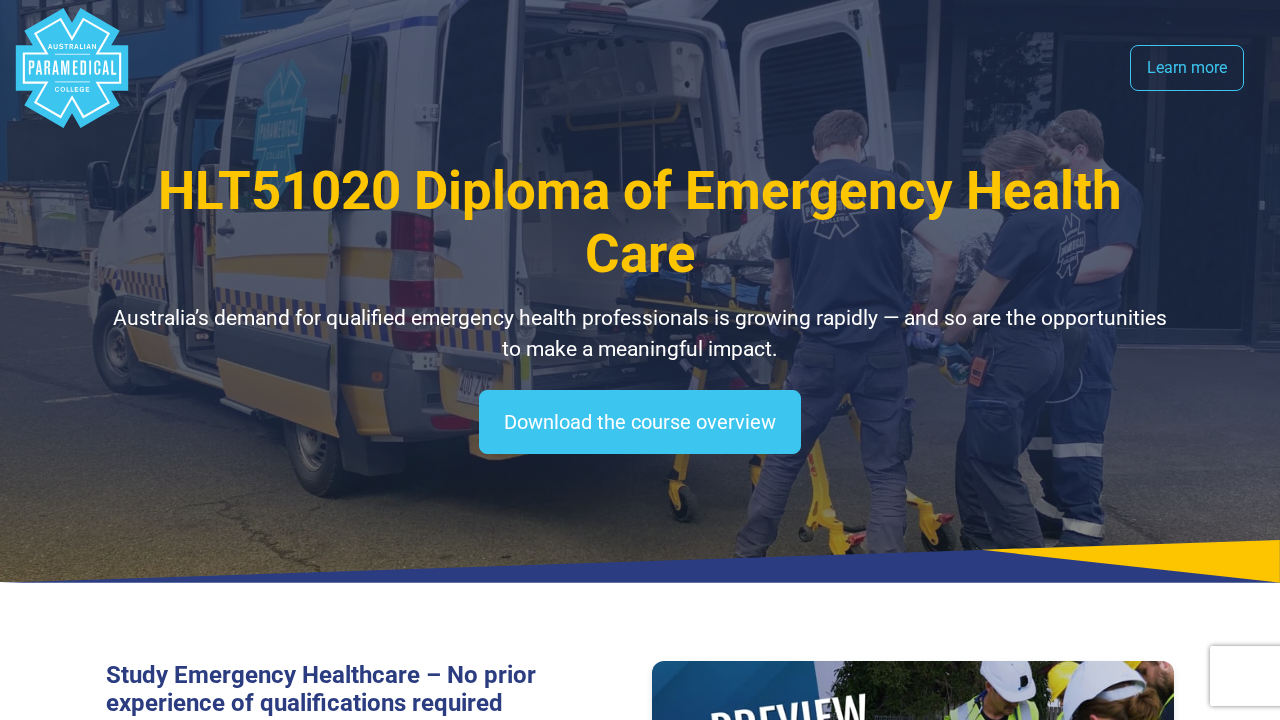 scroll, scrollTop: 0, scrollLeft: 0, axis: both 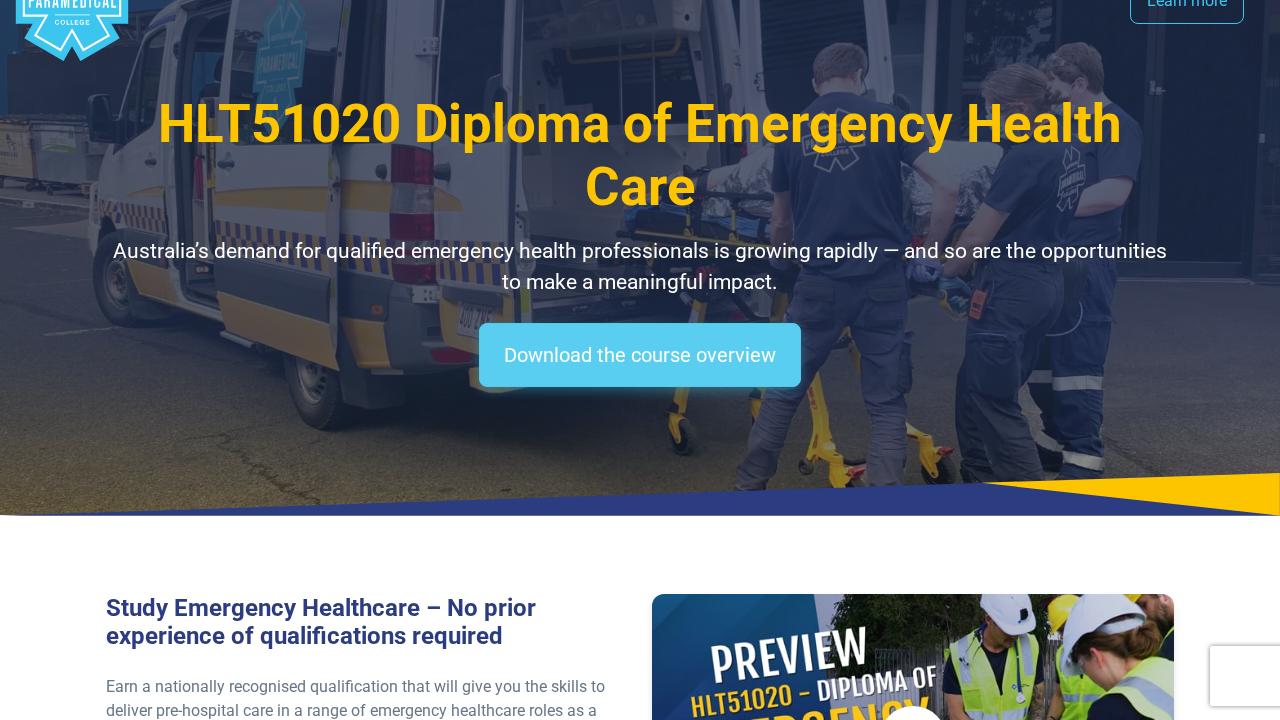 click on "Download the course overview" at bounding box center [640, 355] 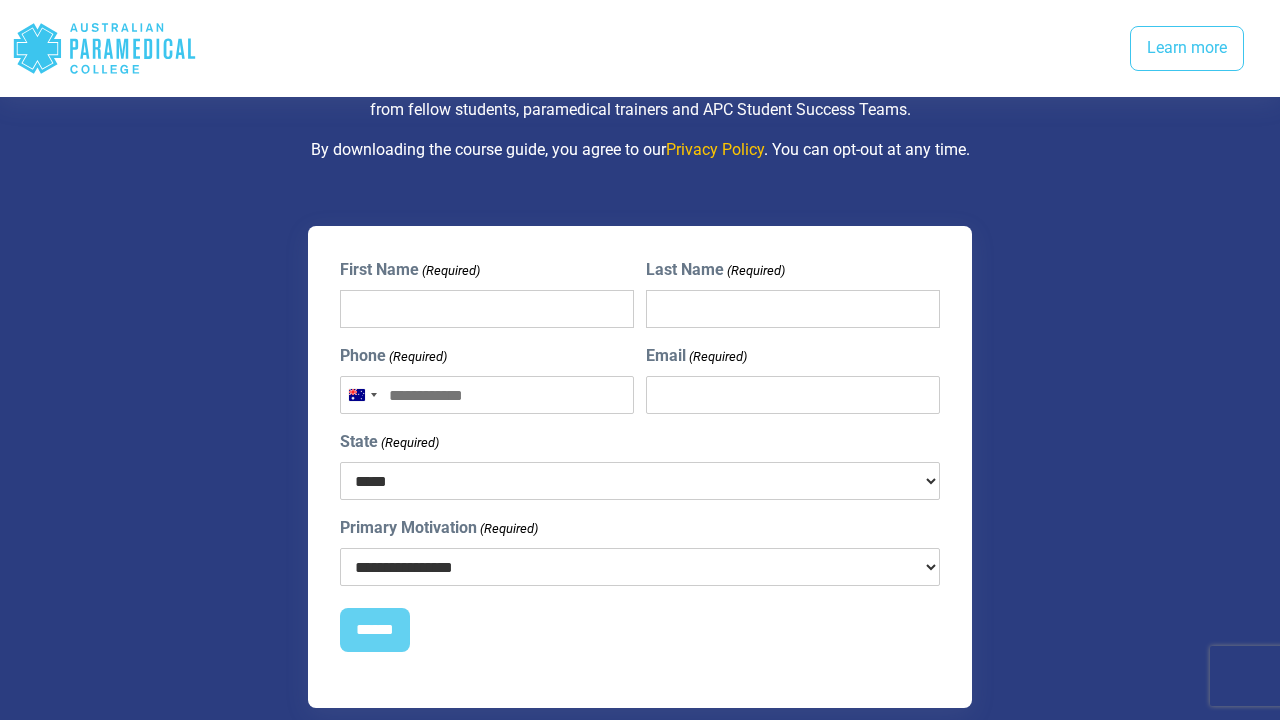 type on "****" 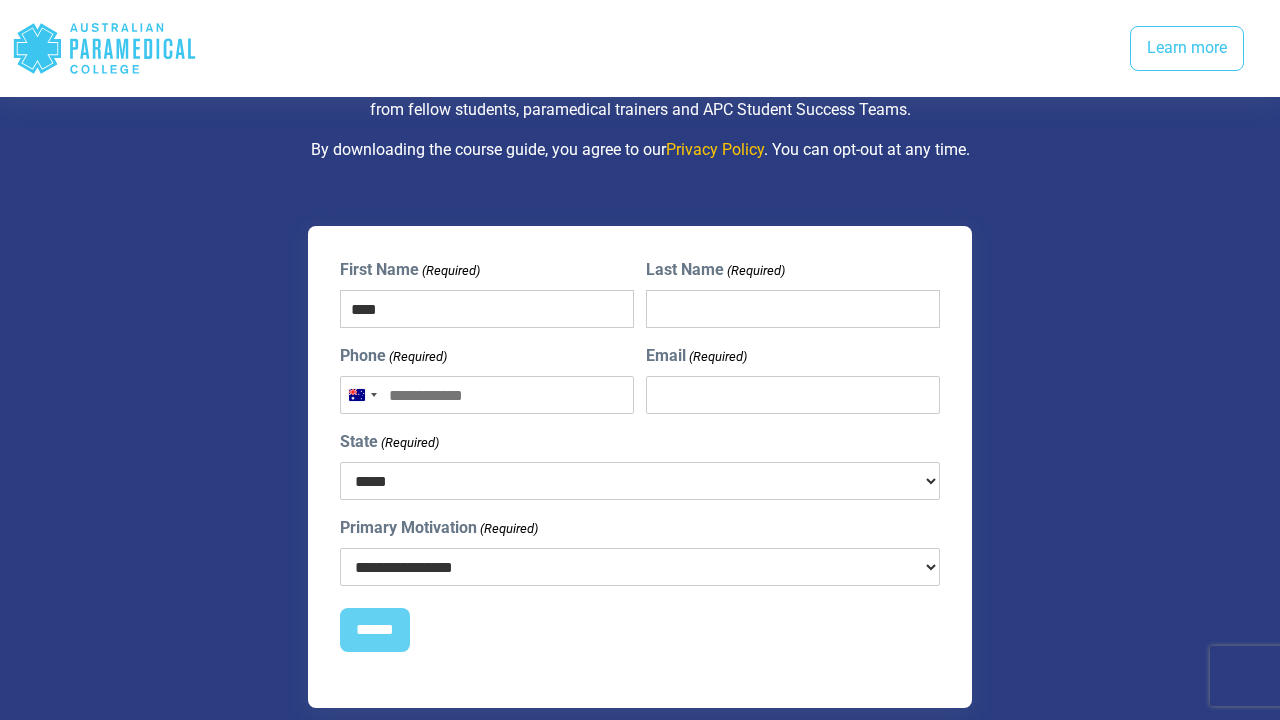 type on "*****" 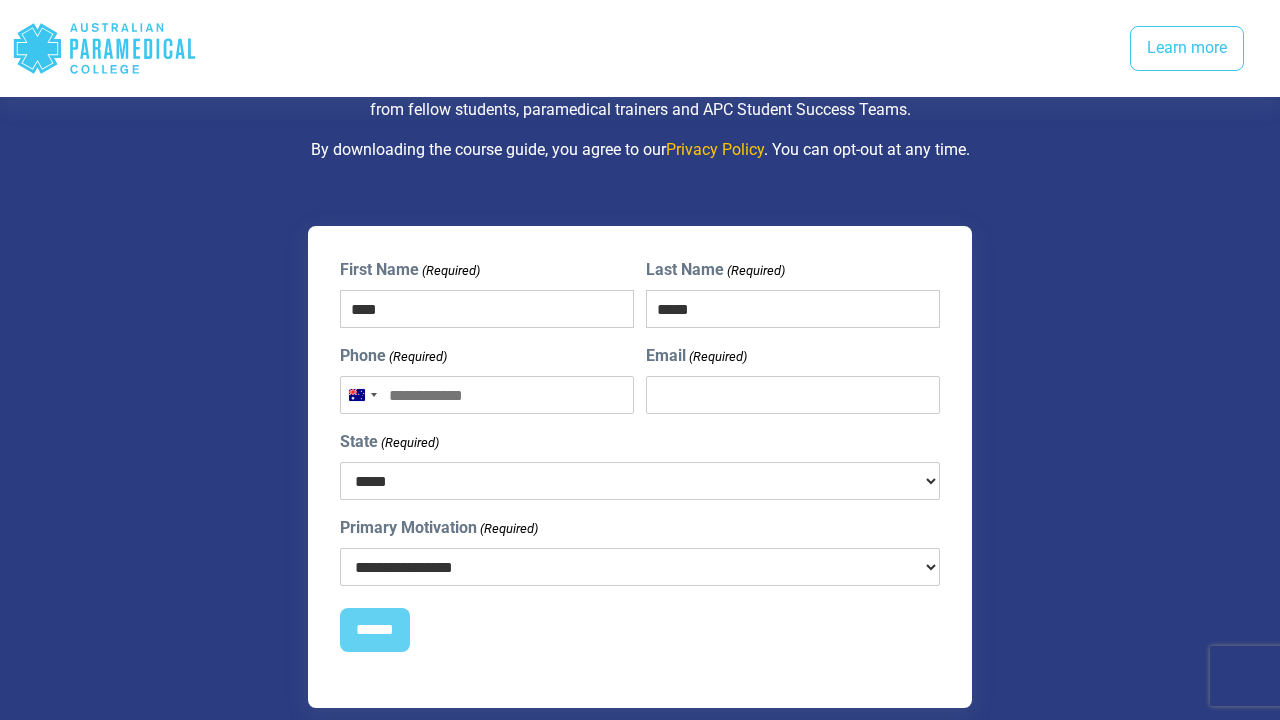 type on "**********" 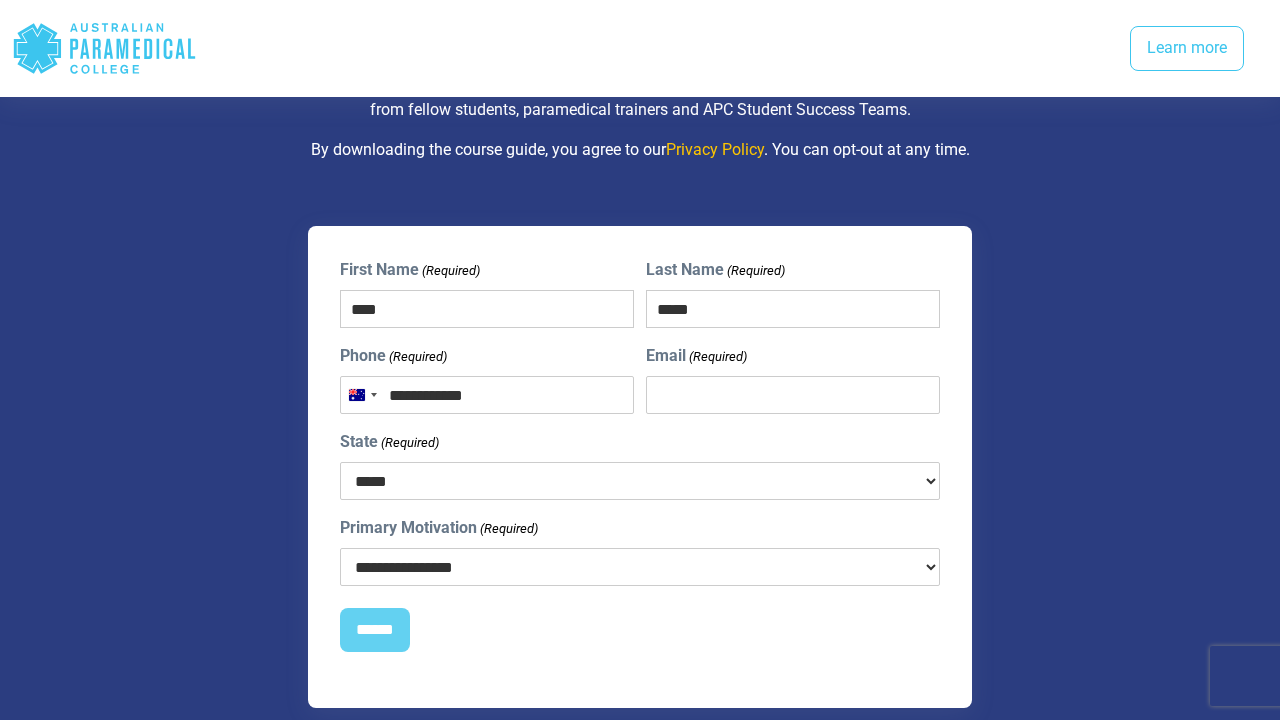 click on "Email (Required)" at bounding box center [793, 395] 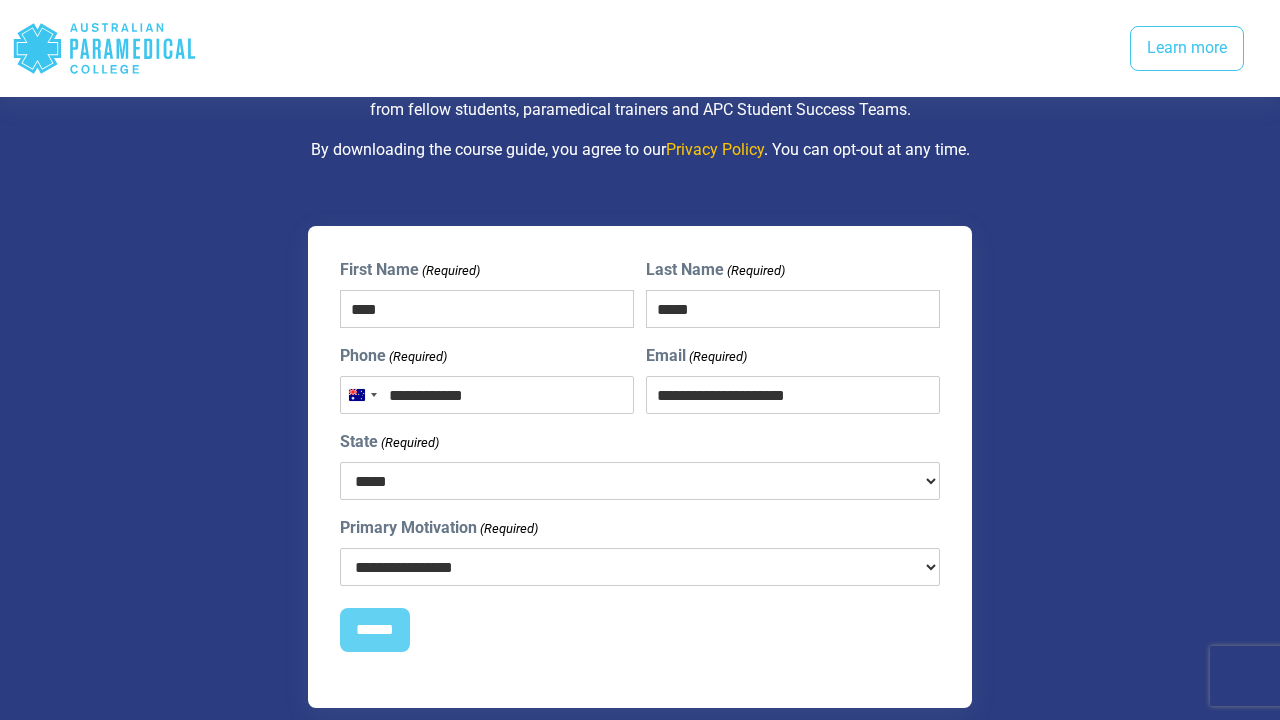 select on "***" 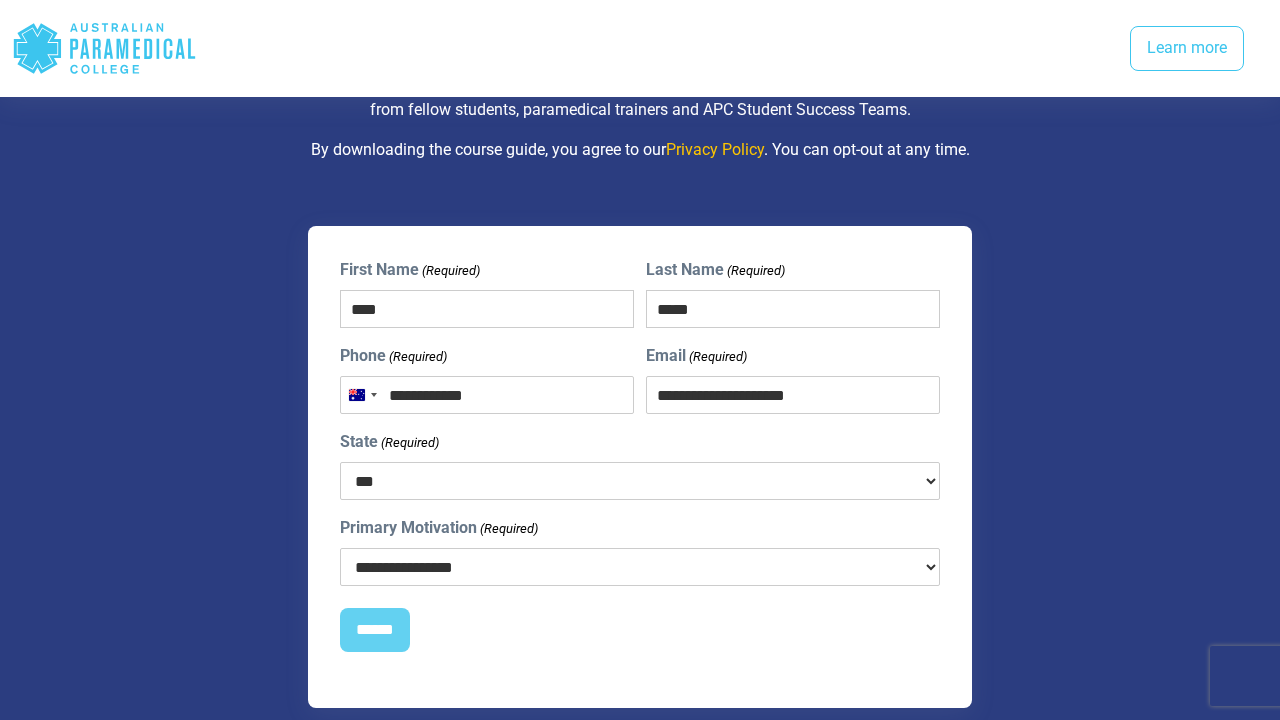 select on "**********" 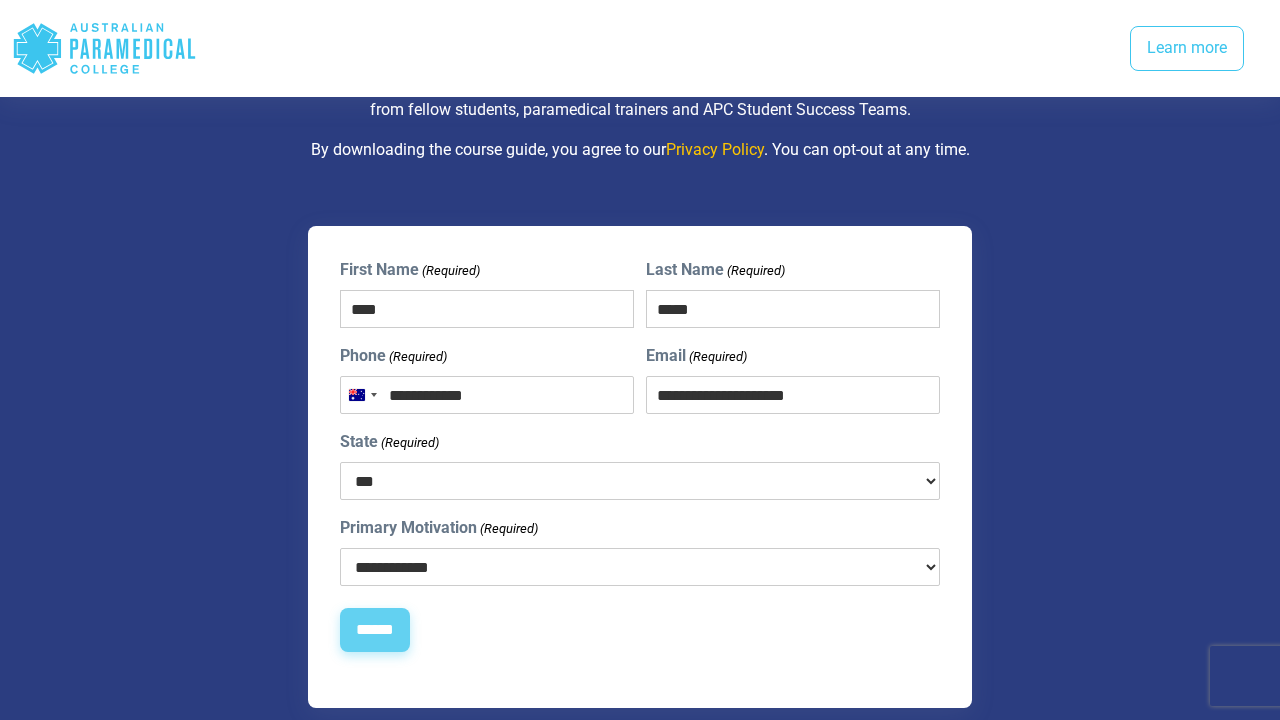 click on "******" at bounding box center [375, 630] 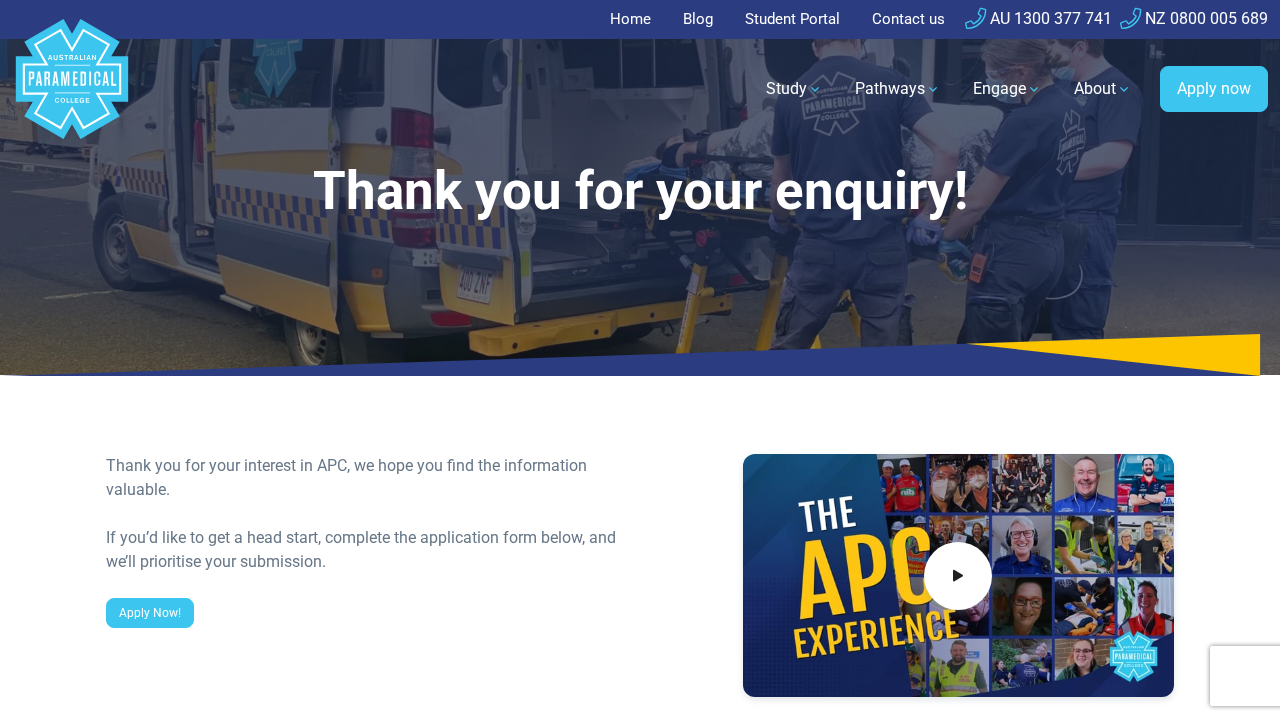 scroll, scrollTop: 0, scrollLeft: 0, axis: both 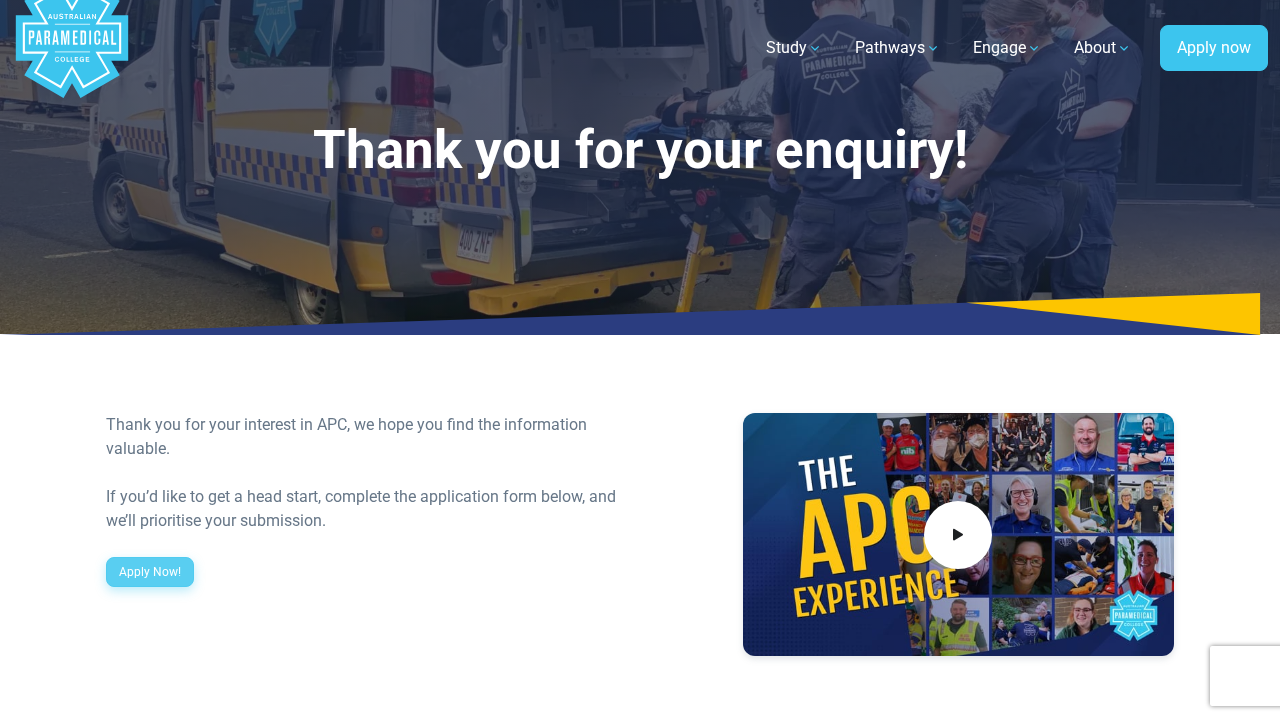 click on "Apply Now!" at bounding box center [150, 572] 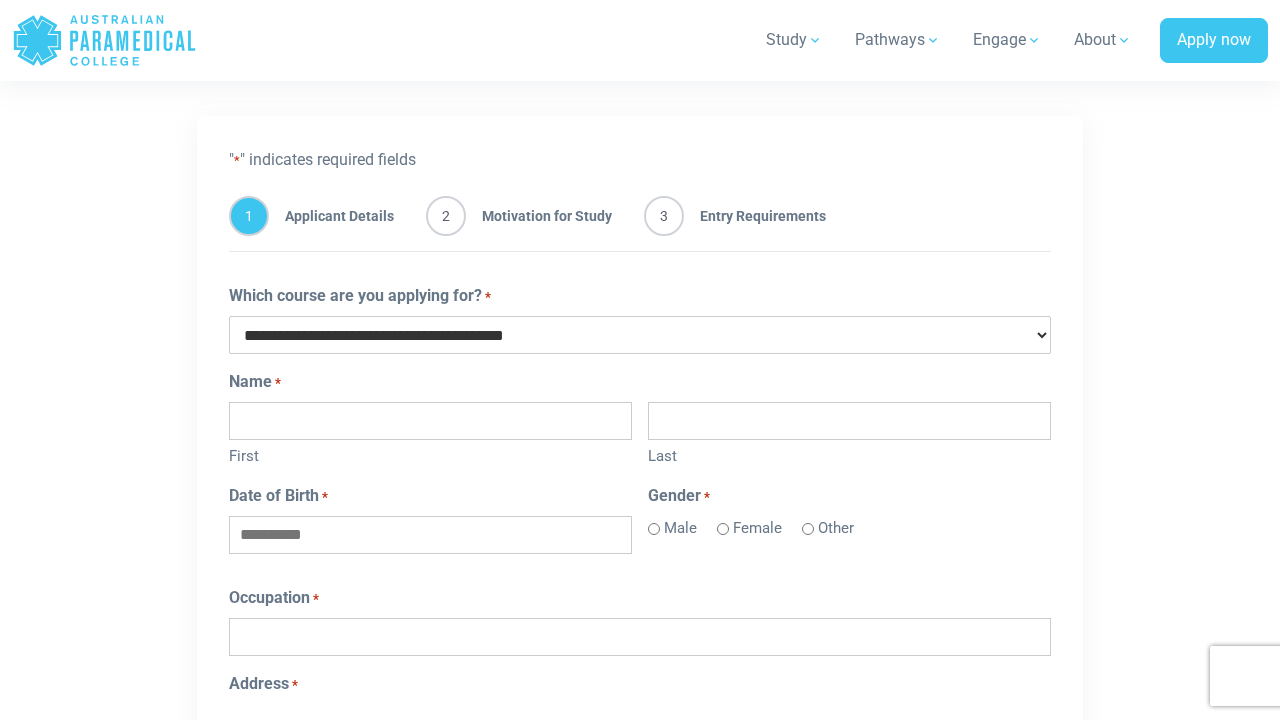 scroll, scrollTop: 1171, scrollLeft: 0, axis: vertical 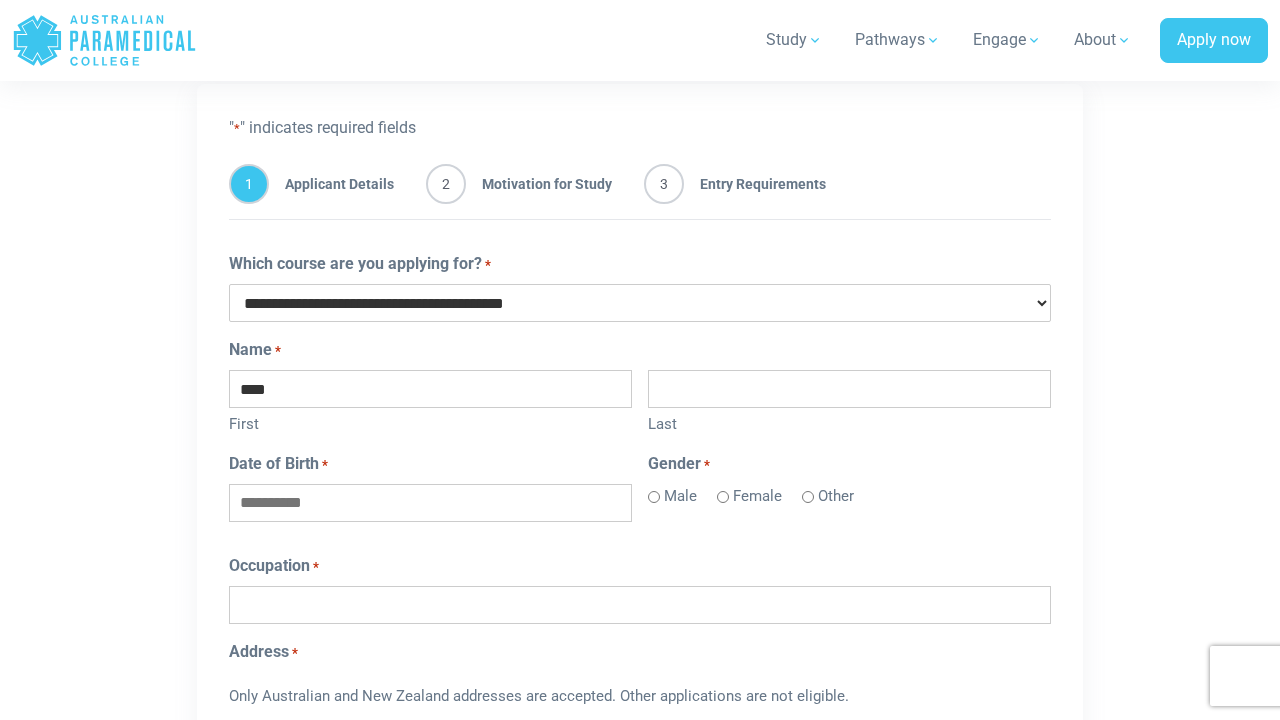 type on "****" 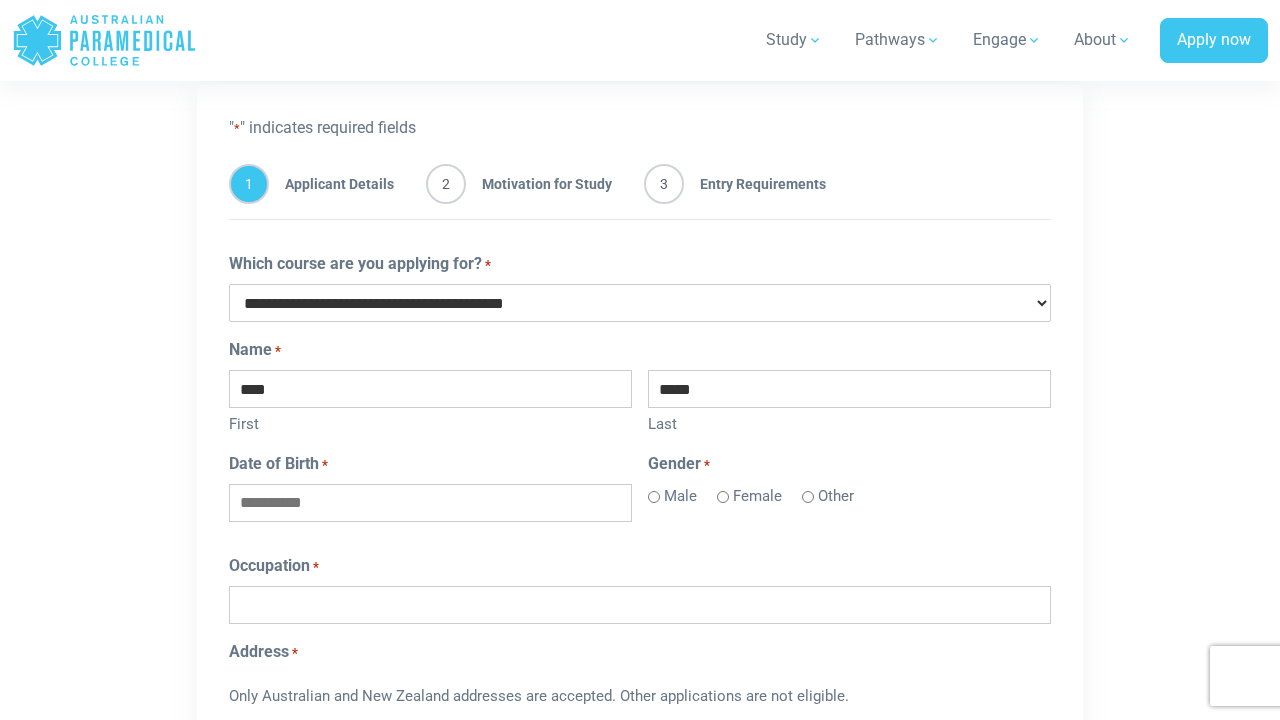 type on "*****" 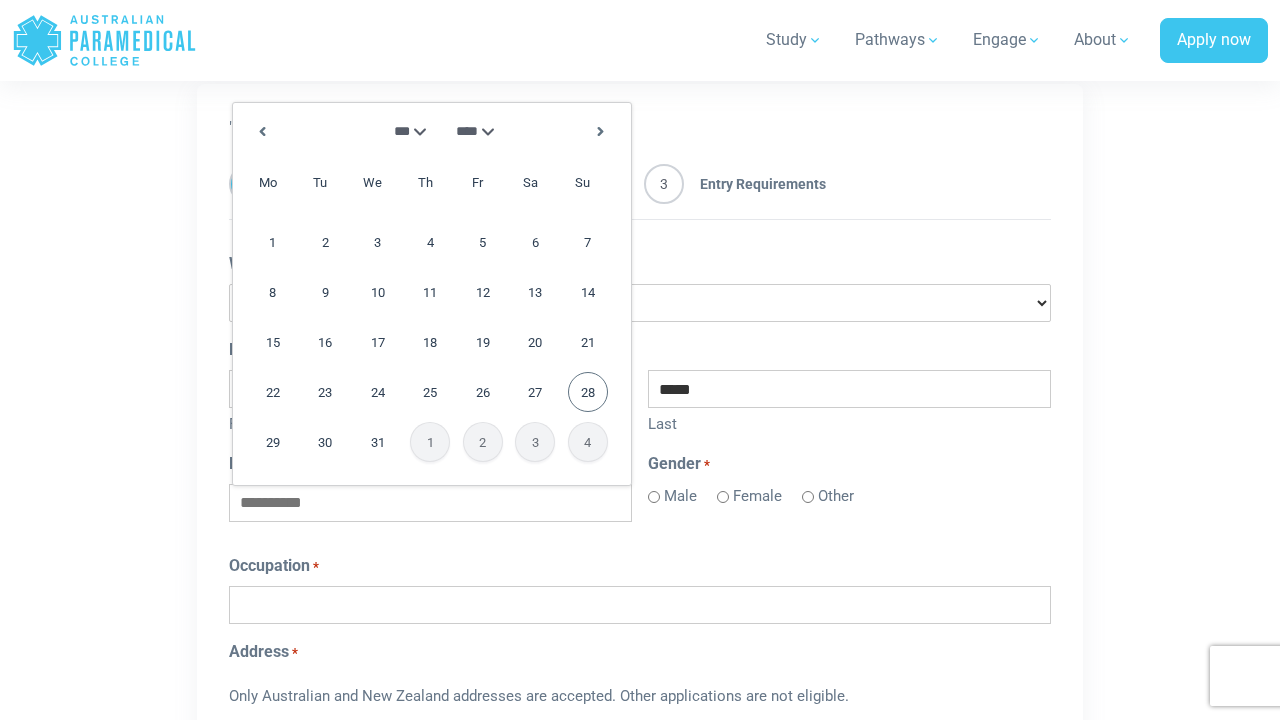 click on "28" at bounding box center (588, 392) 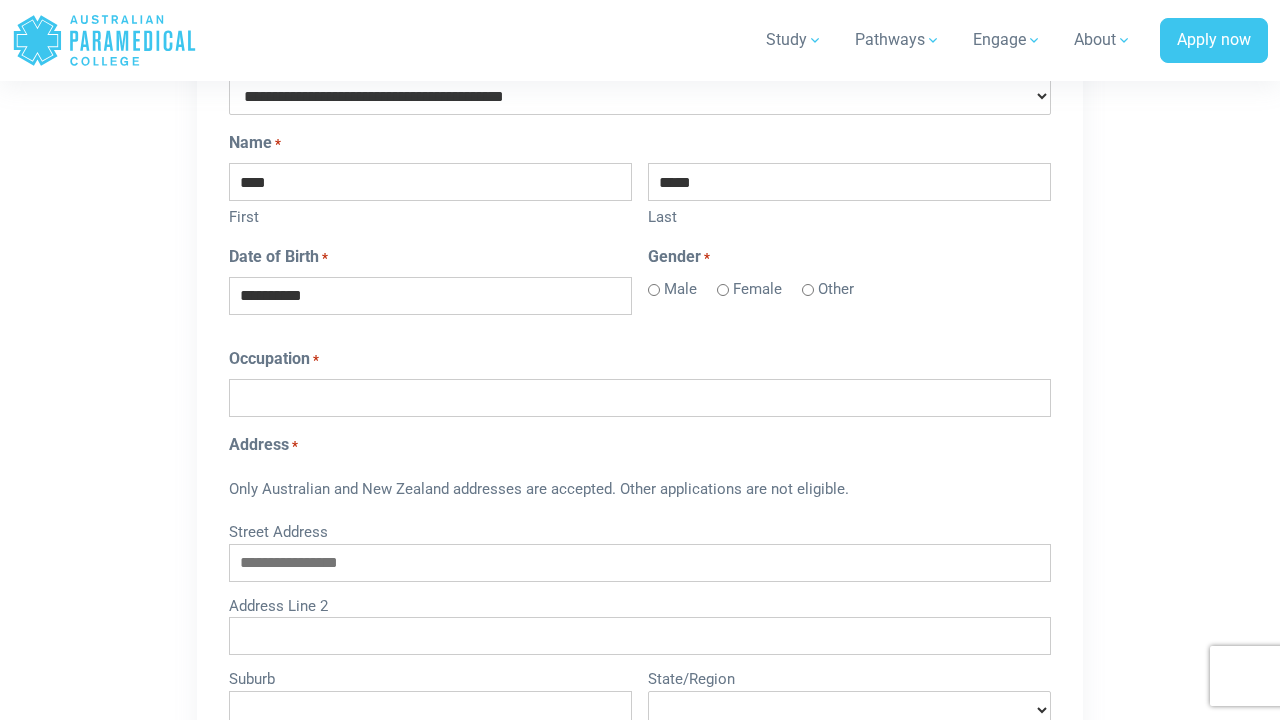 scroll, scrollTop: 1395, scrollLeft: 0, axis: vertical 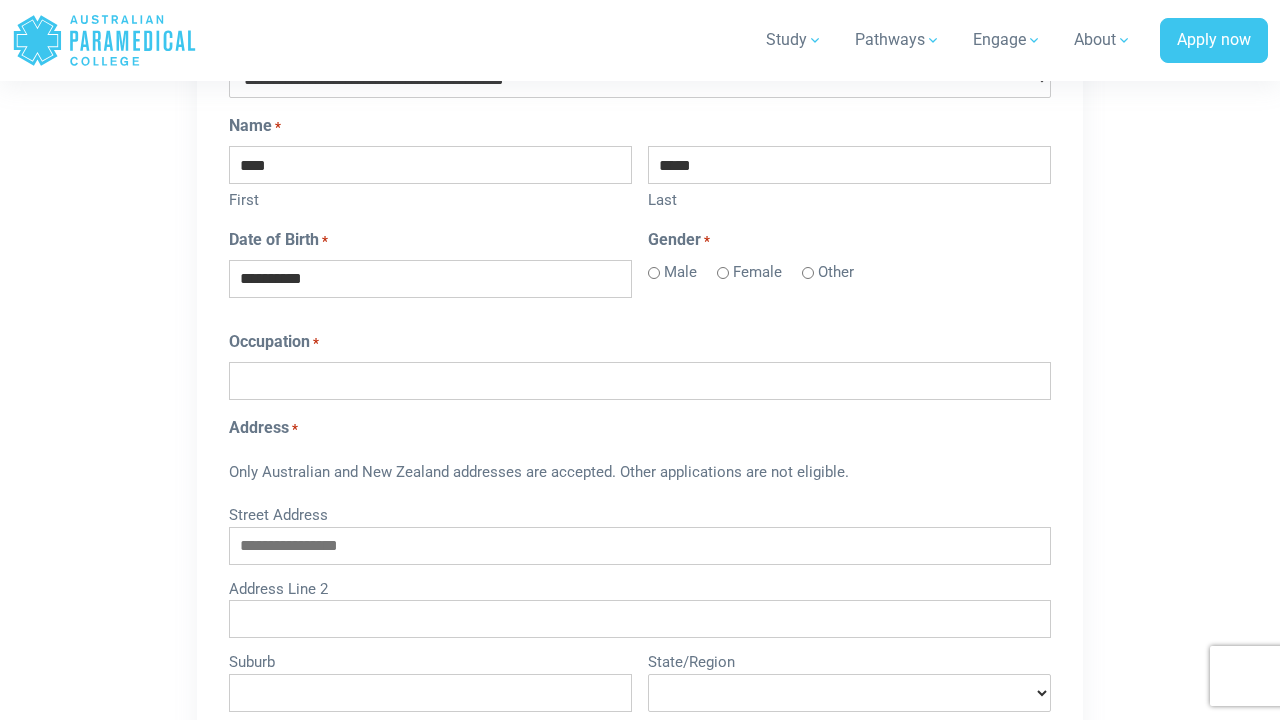click on "Occupation *" at bounding box center [640, 381] 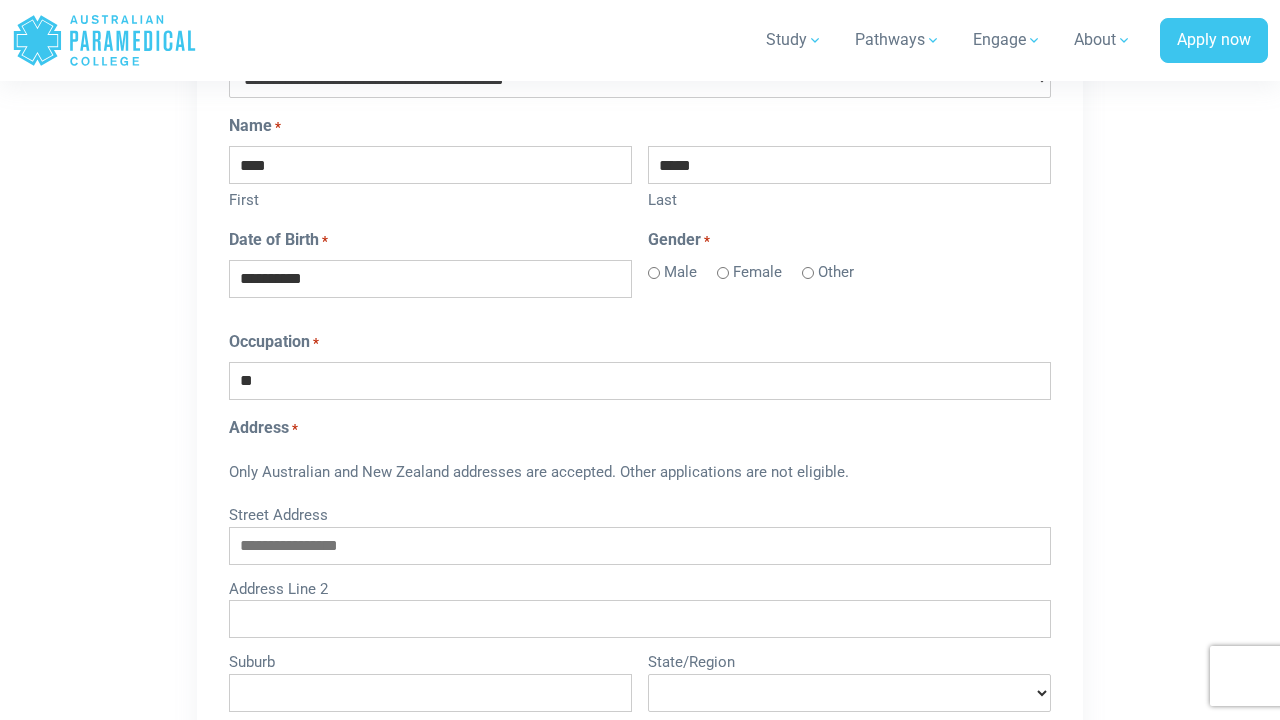 type on "*" 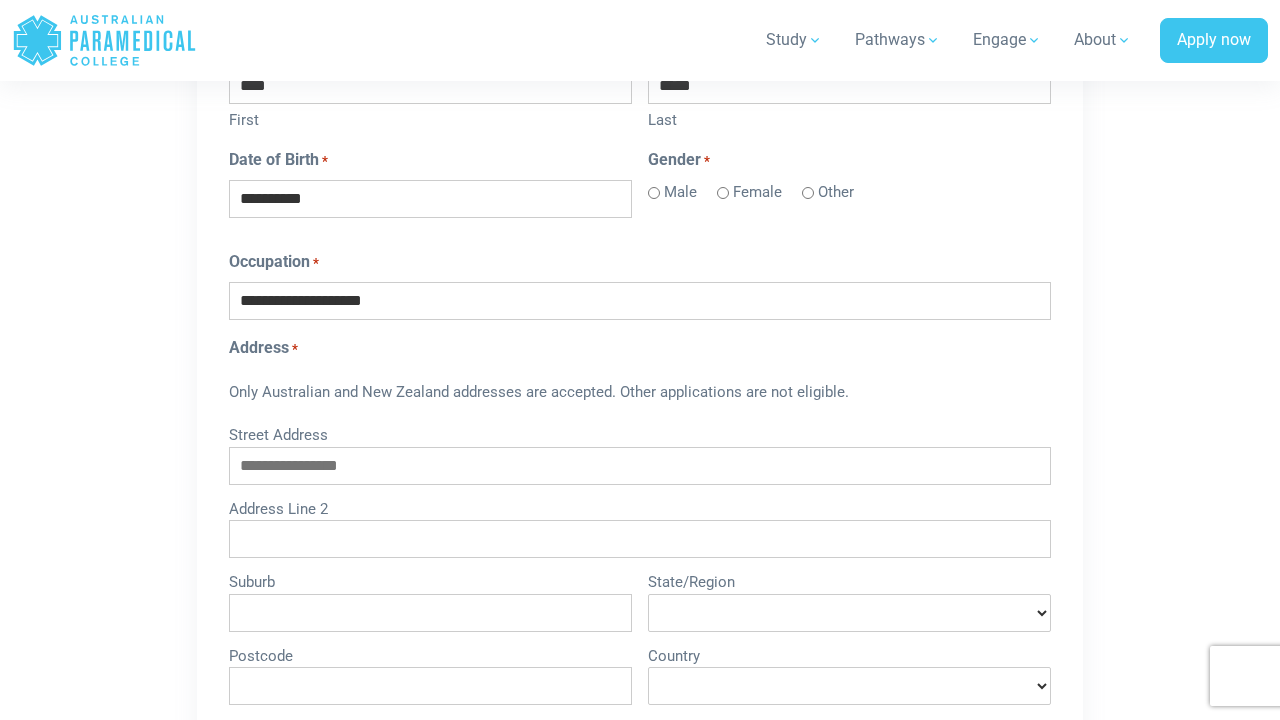 scroll, scrollTop: 1545, scrollLeft: 0, axis: vertical 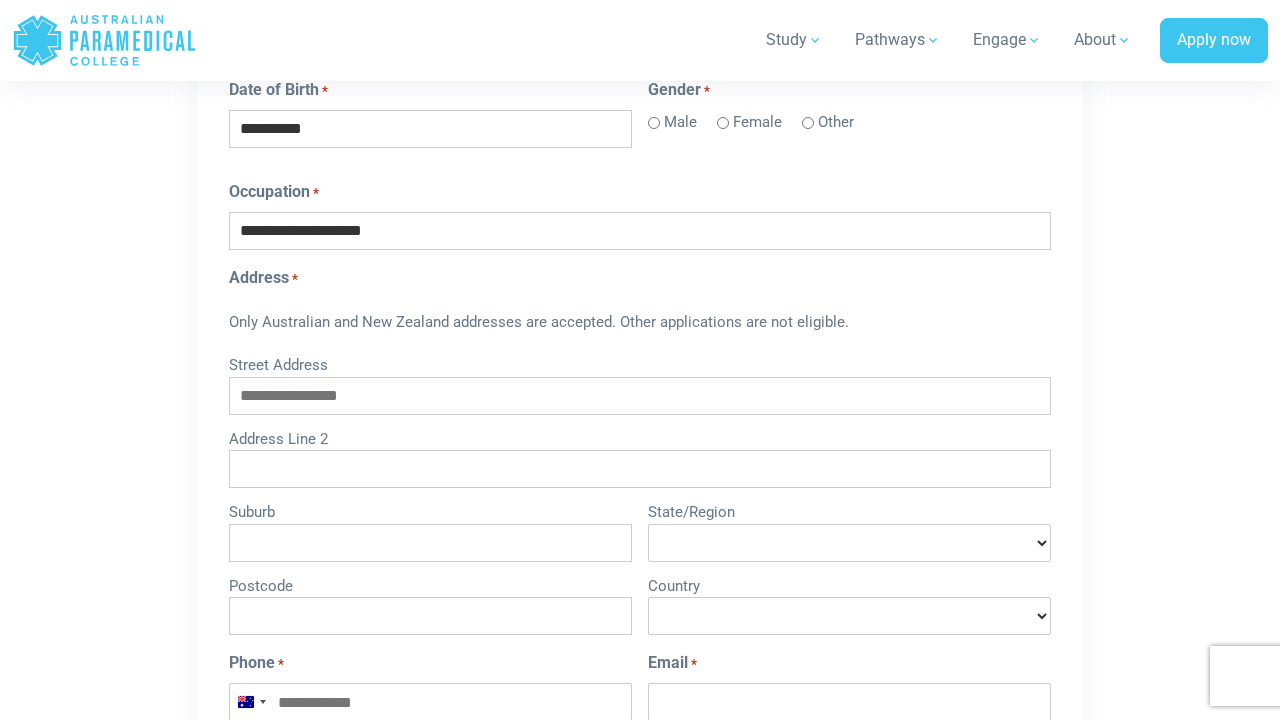 type on "**********" 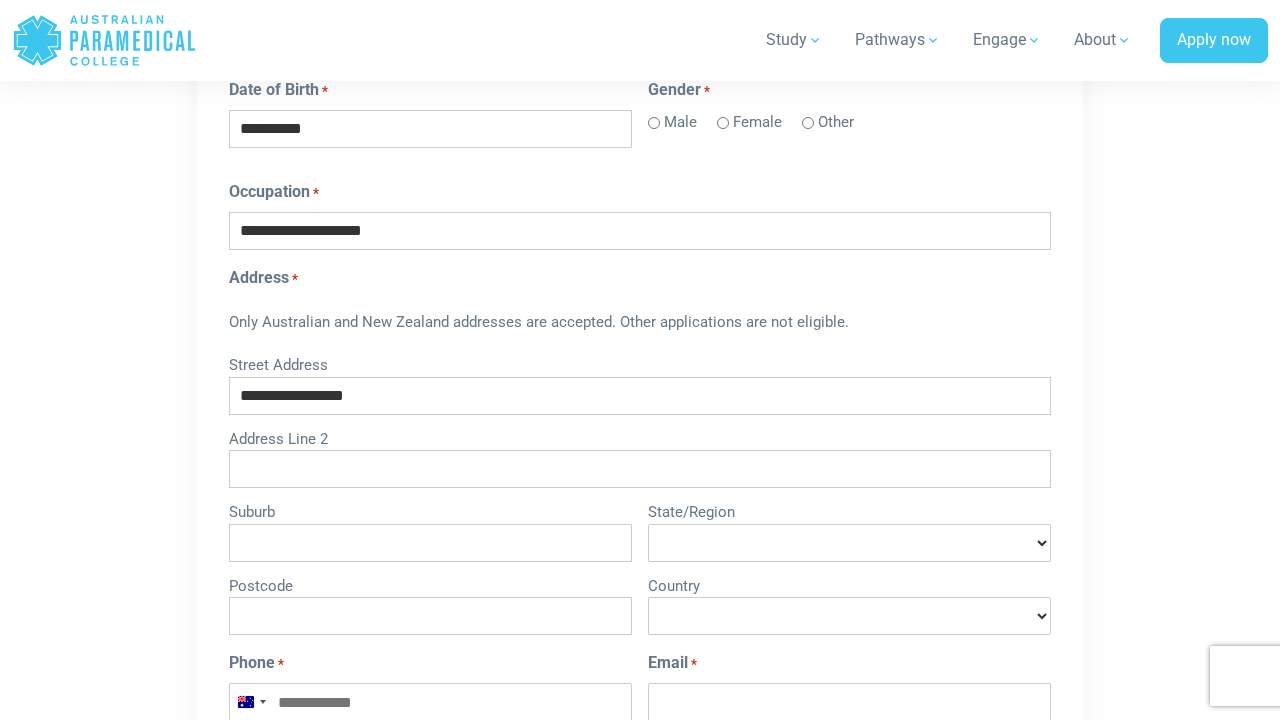 type on "****" 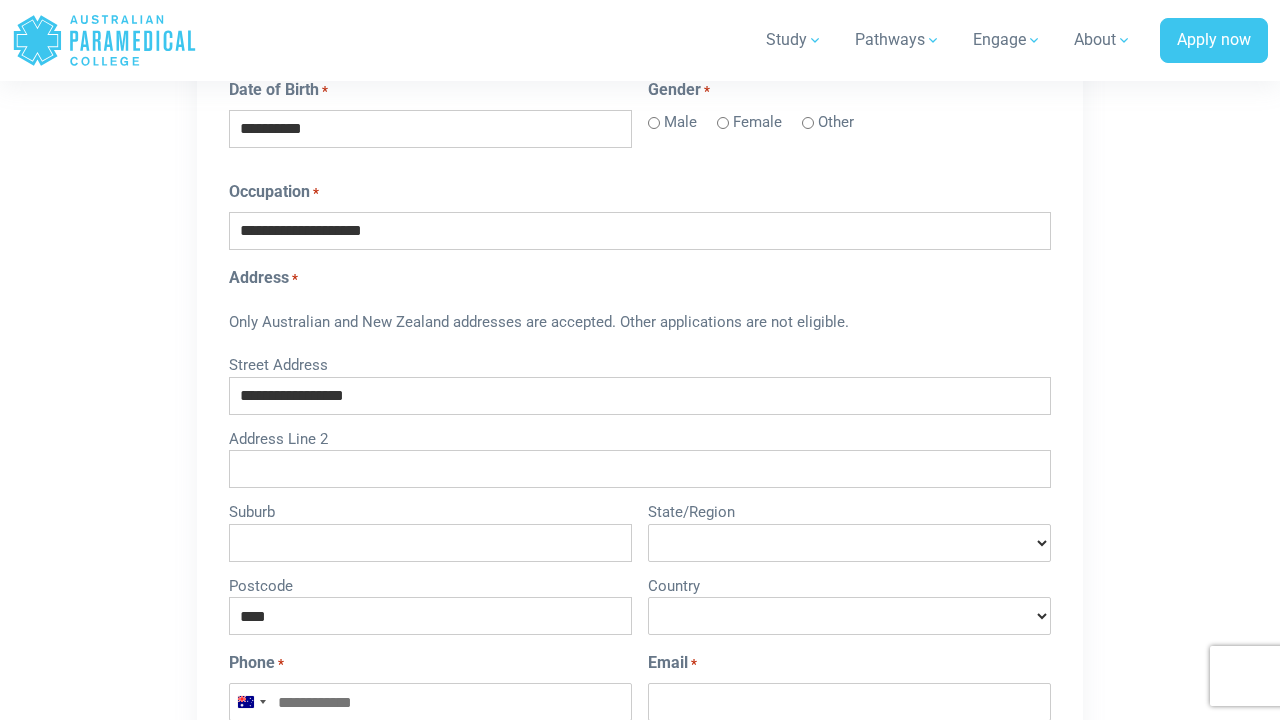 select on "*********" 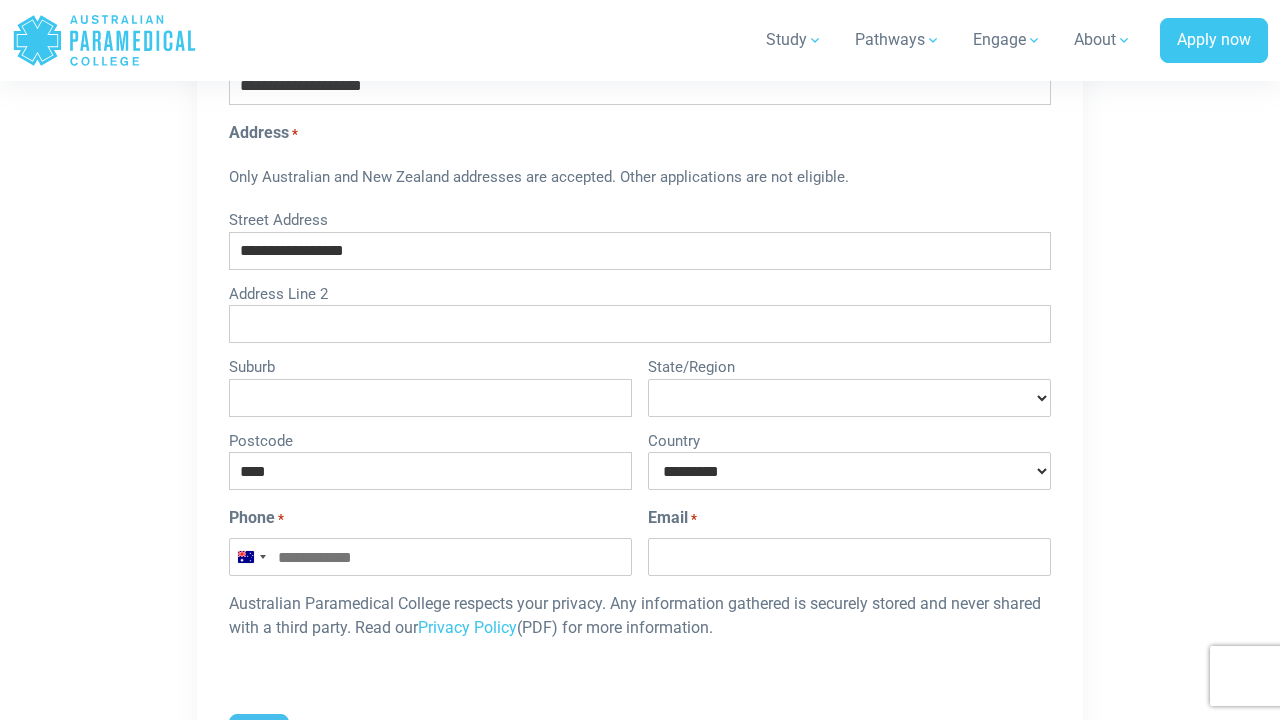 scroll, scrollTop: 1718, scrollLeft: 0, axis: vertical 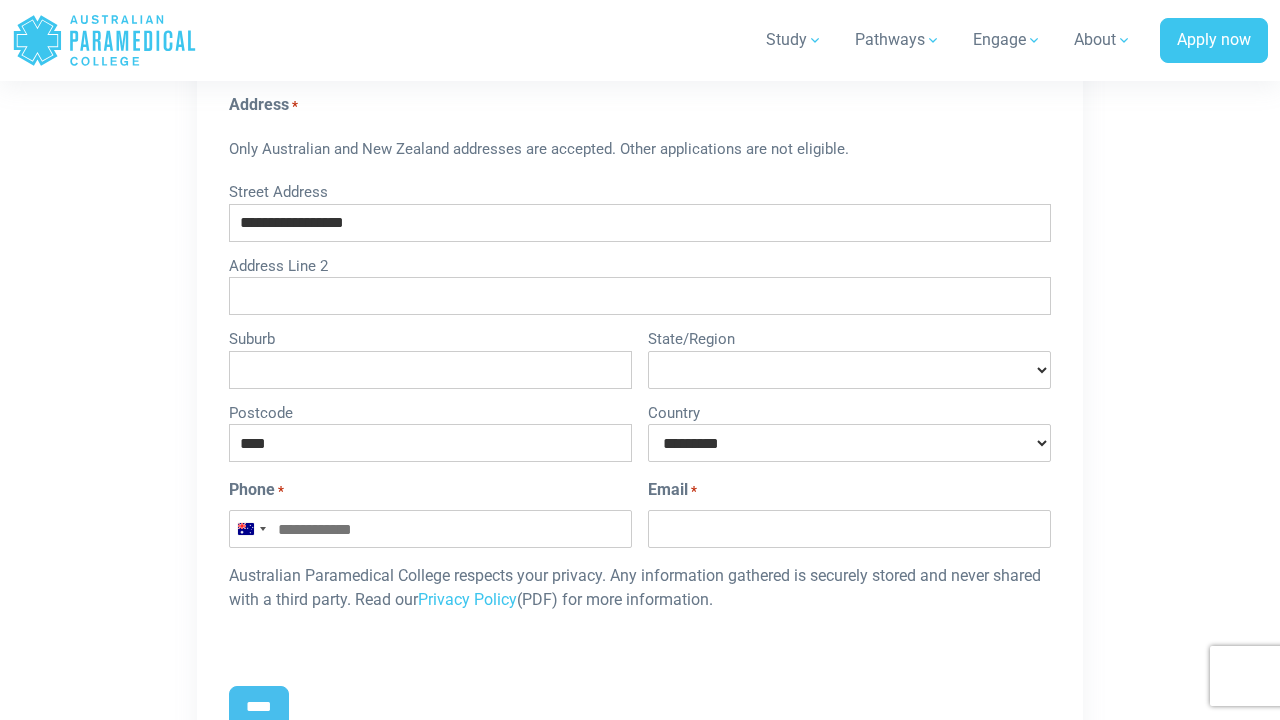 click on "Suburb" at bounding box center [430, 370] 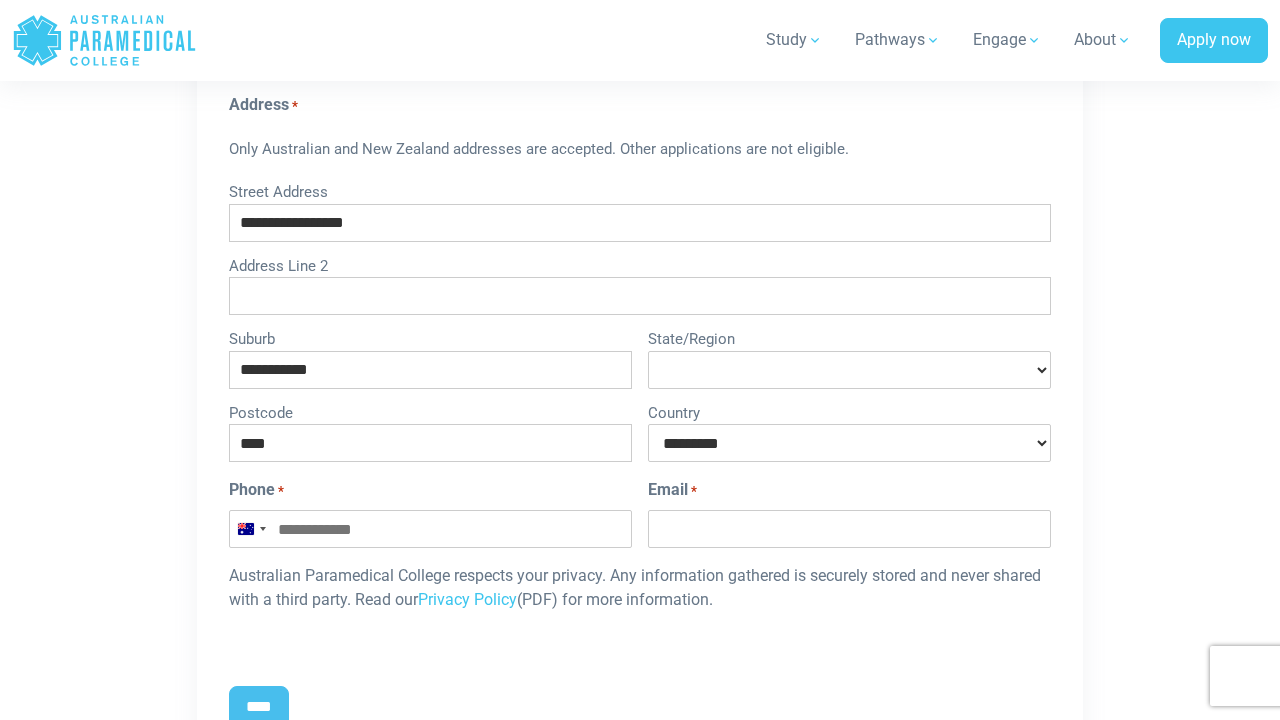 type on "**********" 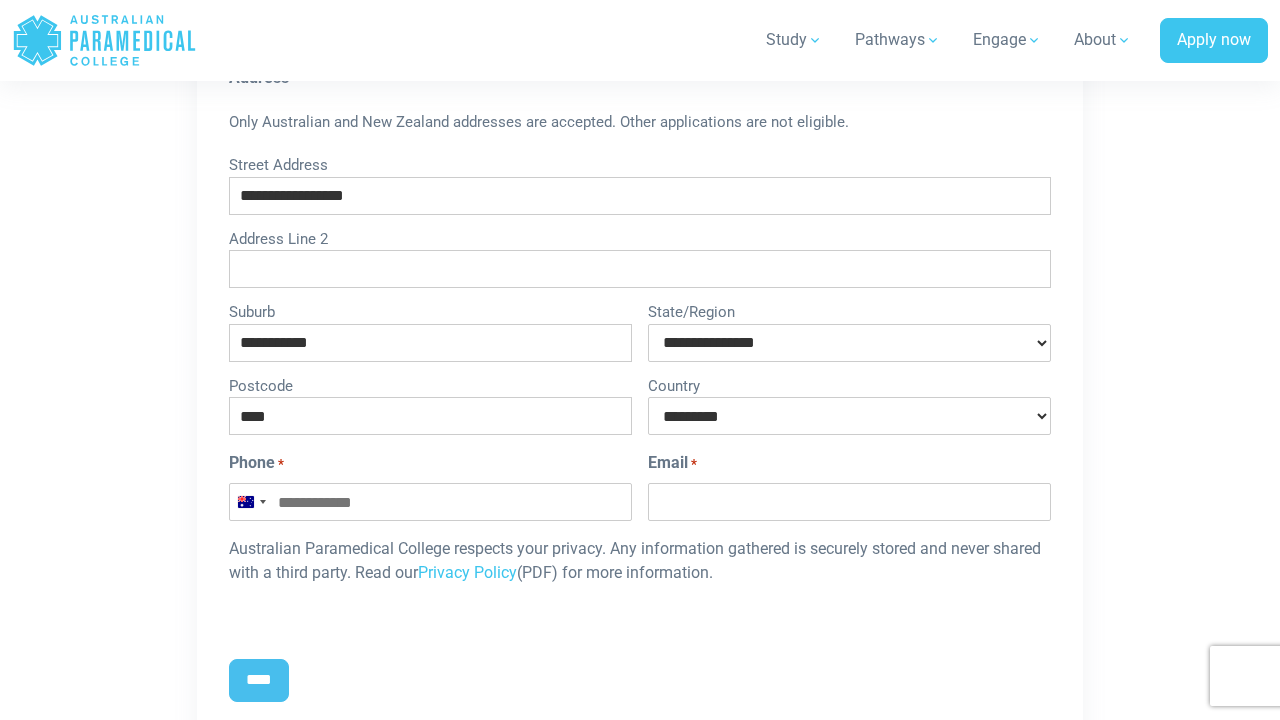 scroll, scrollTop: 1765, scrollLeft: 0, axis: vertical 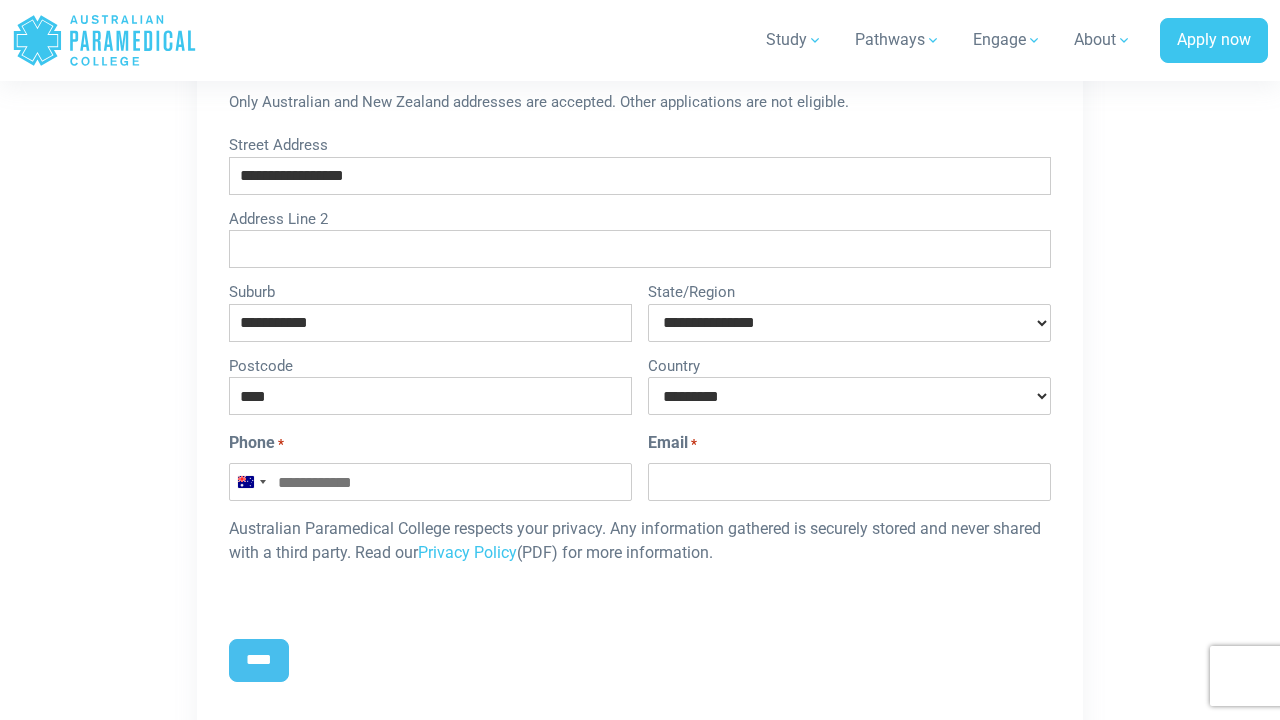 type on "**********" 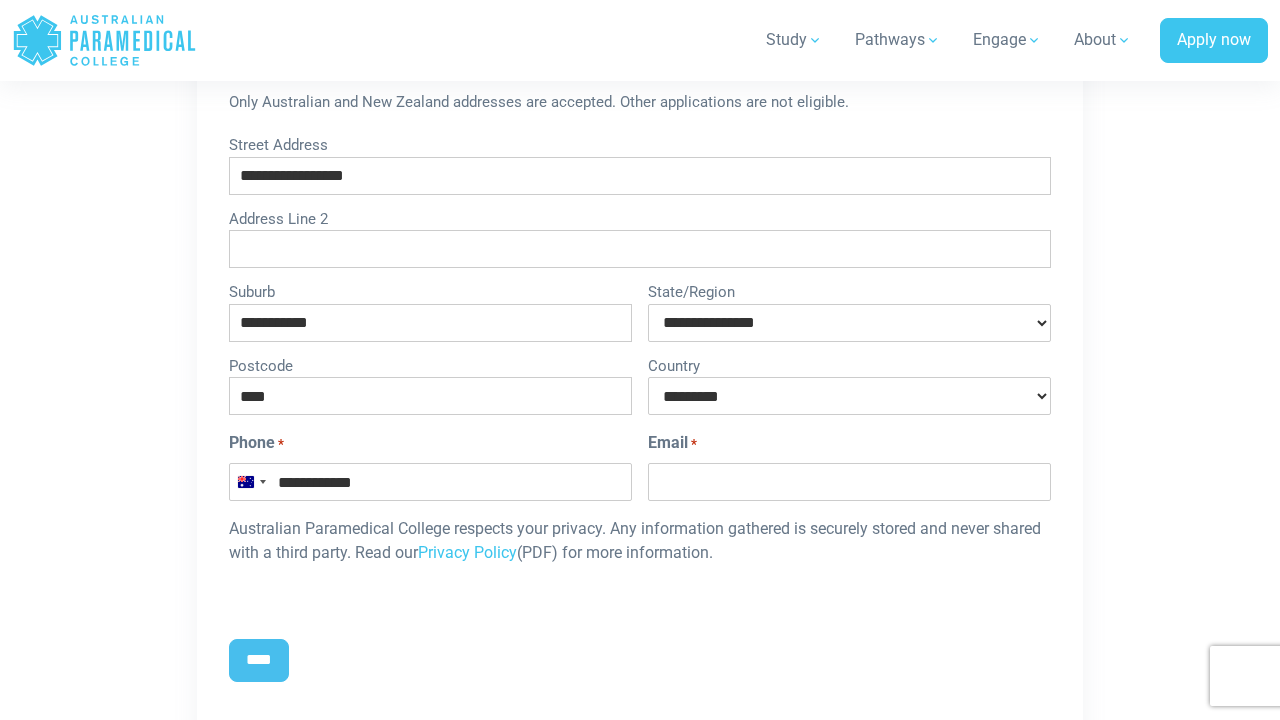 click on "**********" at bounding box center [640, 129] 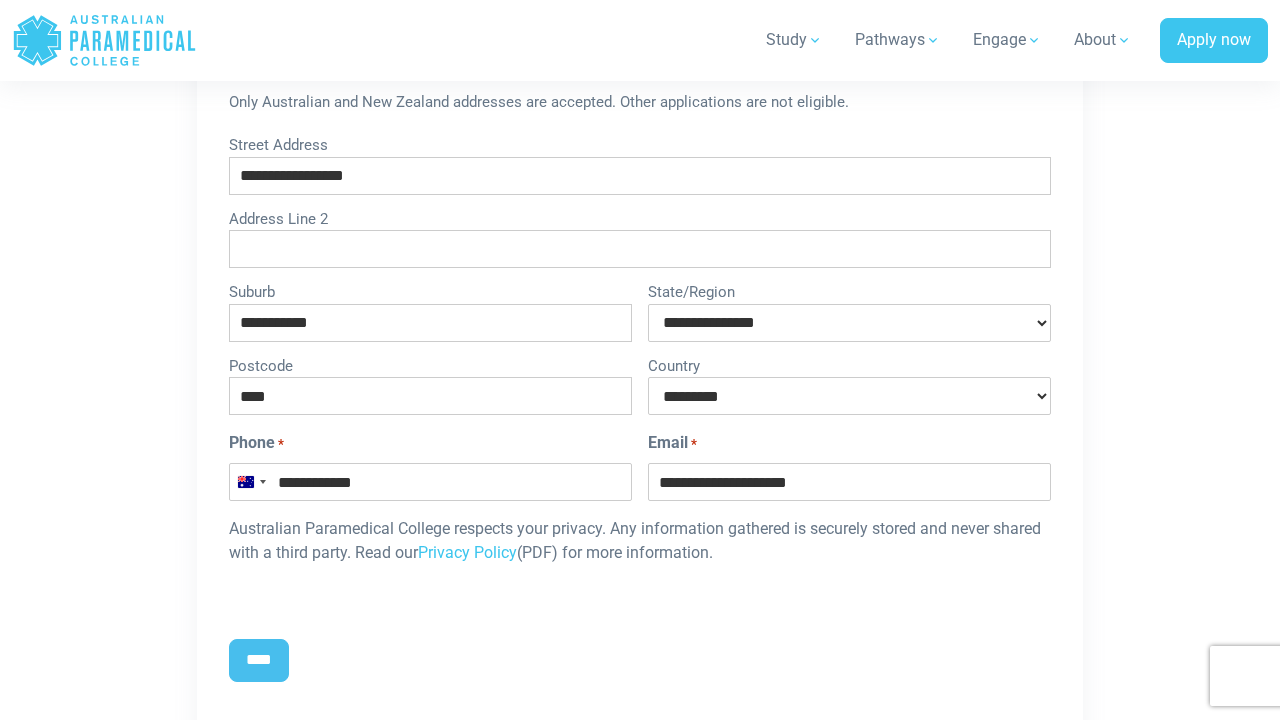 scroll, scrollTop: 1834, scrollLeft: 0, axis: vertical 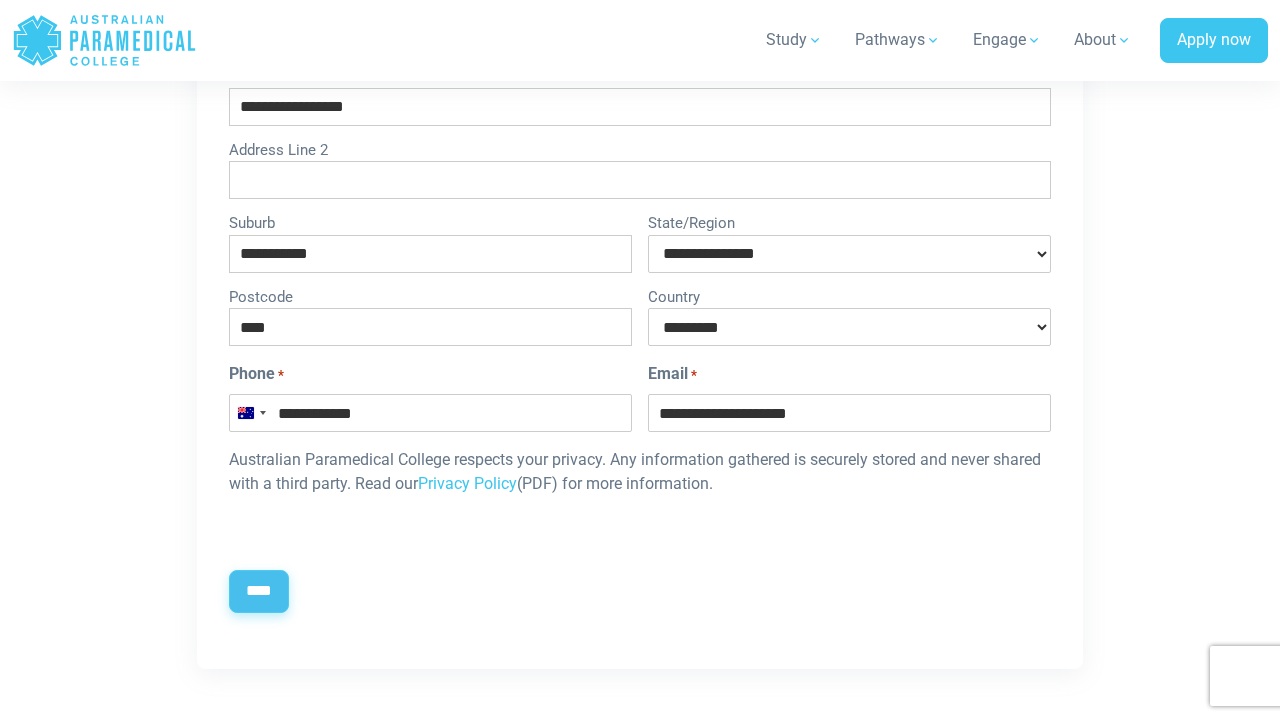 click on "****" at bounding box center (259, 591) 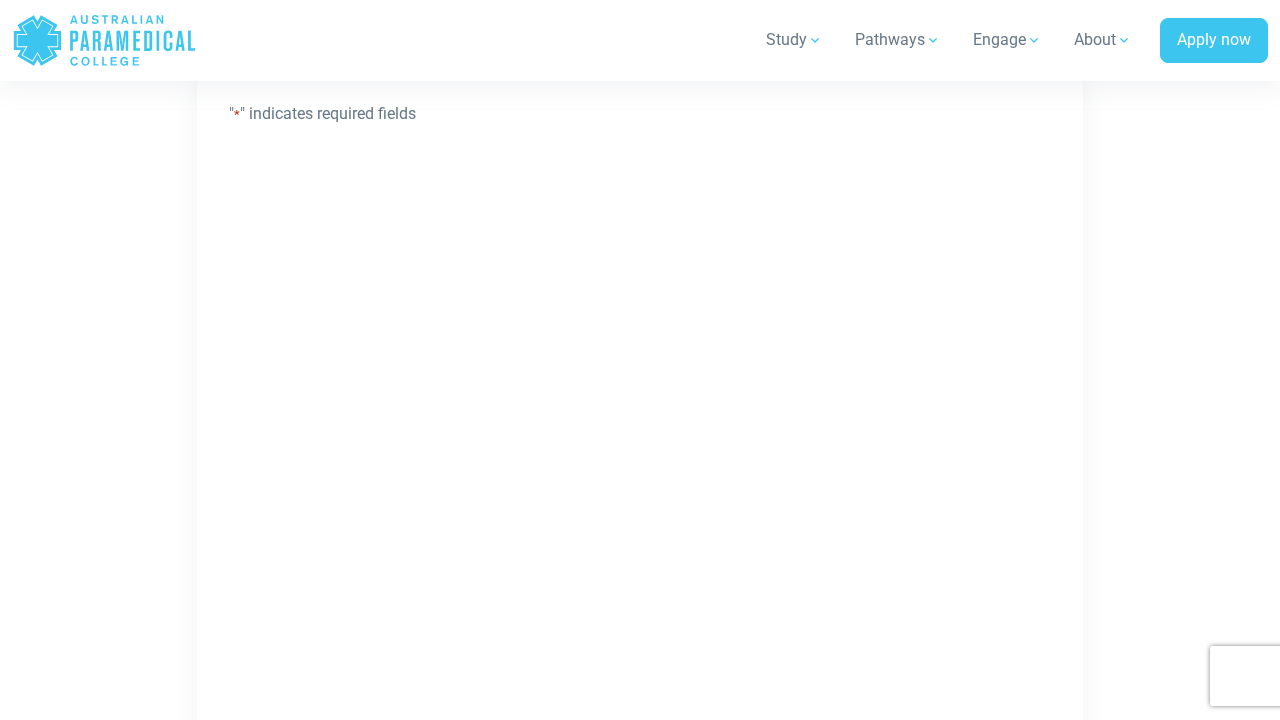 scroll, scrollTop: 0, scrollLeft: 0, axis: both 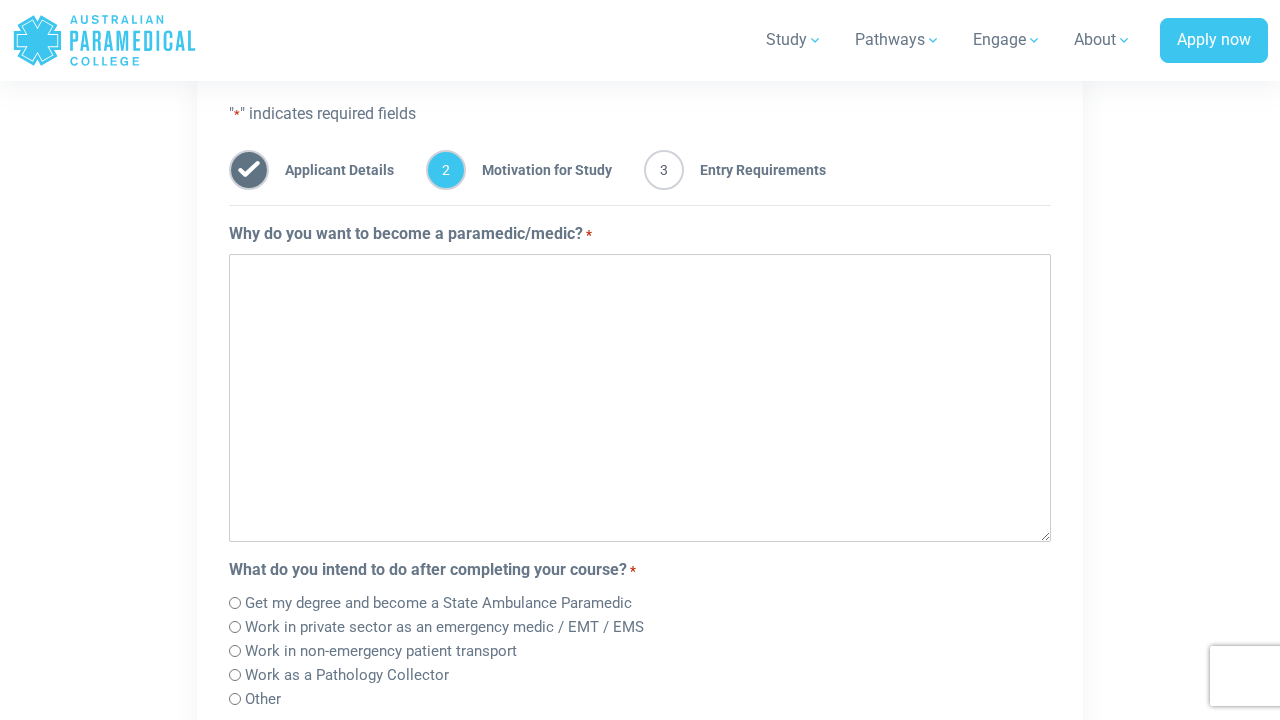 click on "Why do you want to become a paramedic/medic? *" at bounding box center [640, 398] 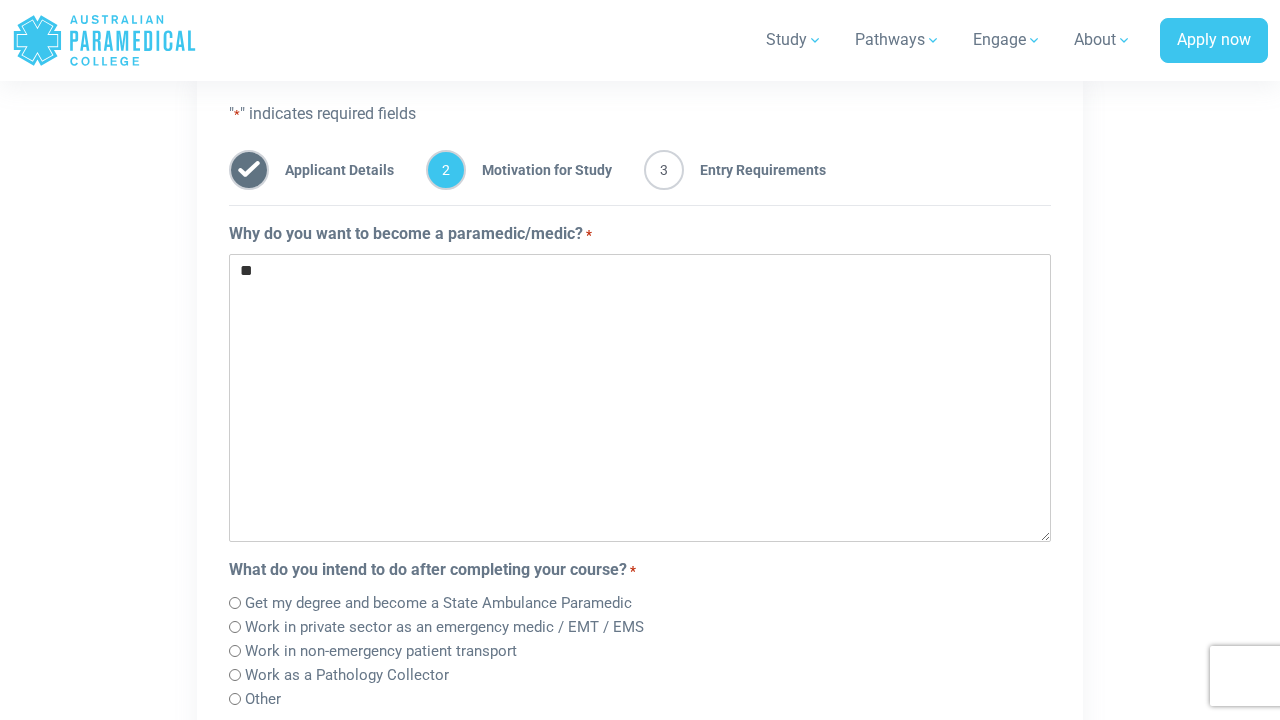type on "*" 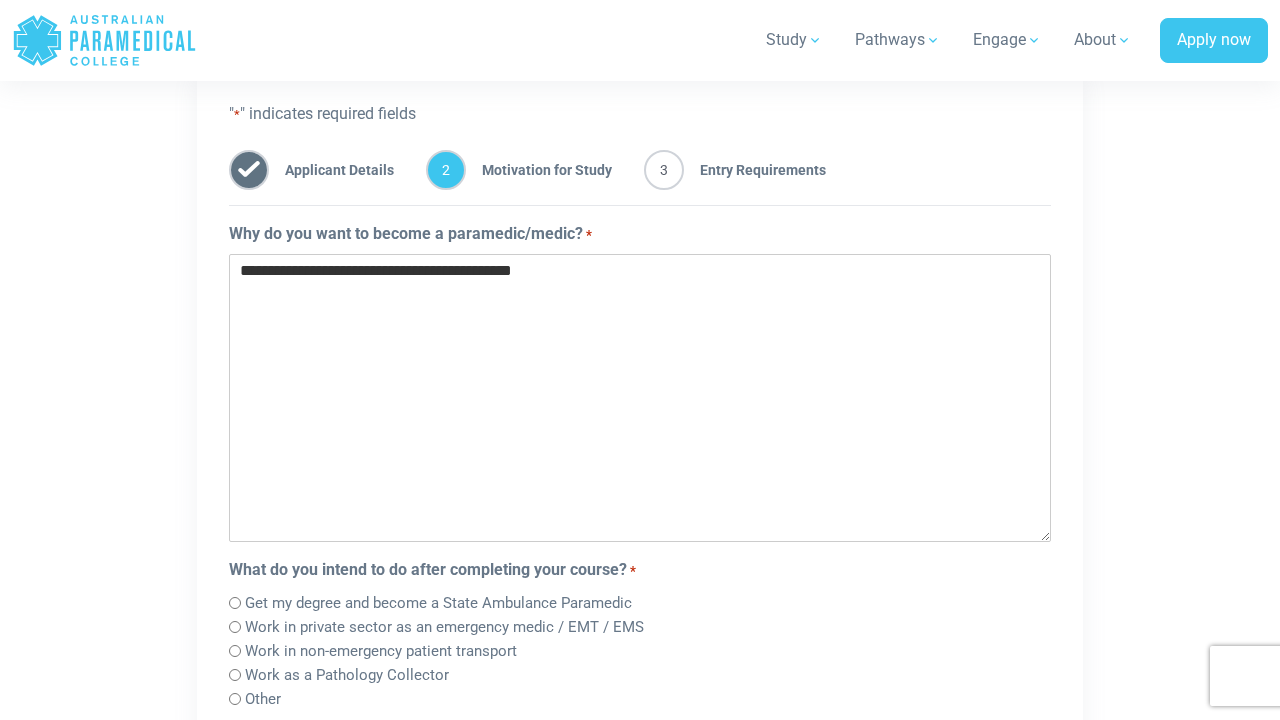 click on "**********" at bounding box center [640, 398] 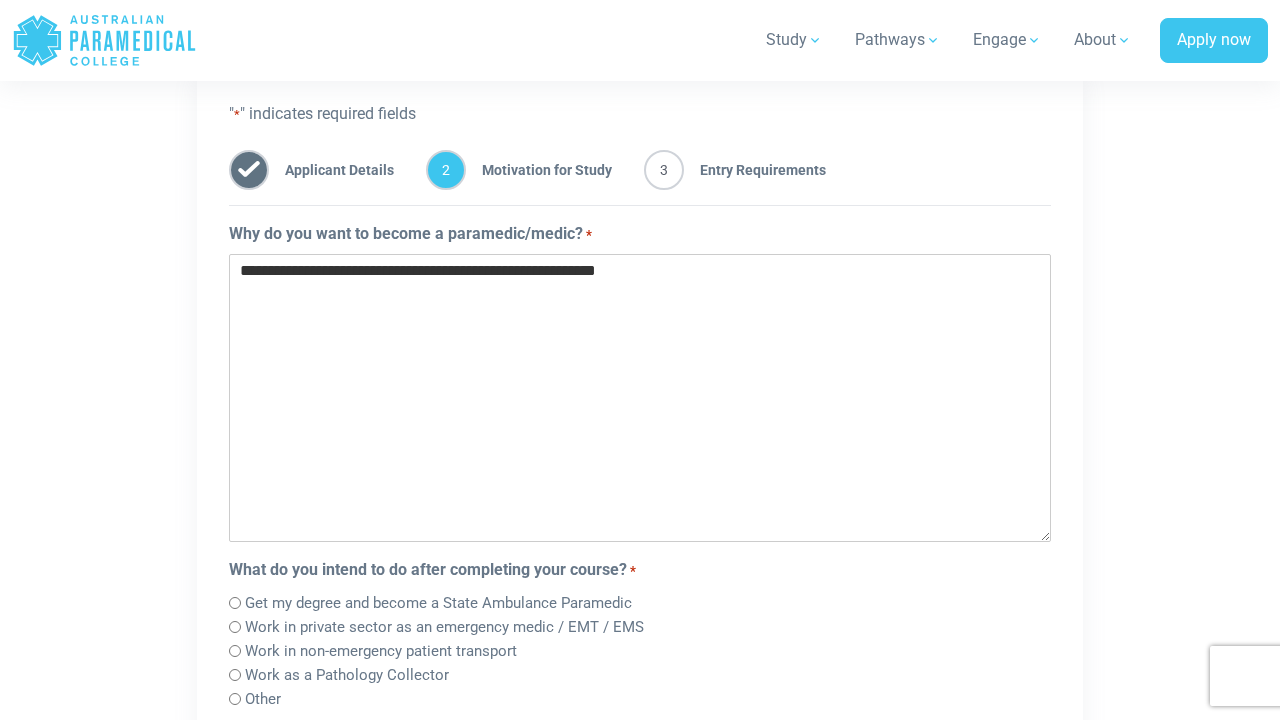 click on "**********" at bounding box center [640, 398] 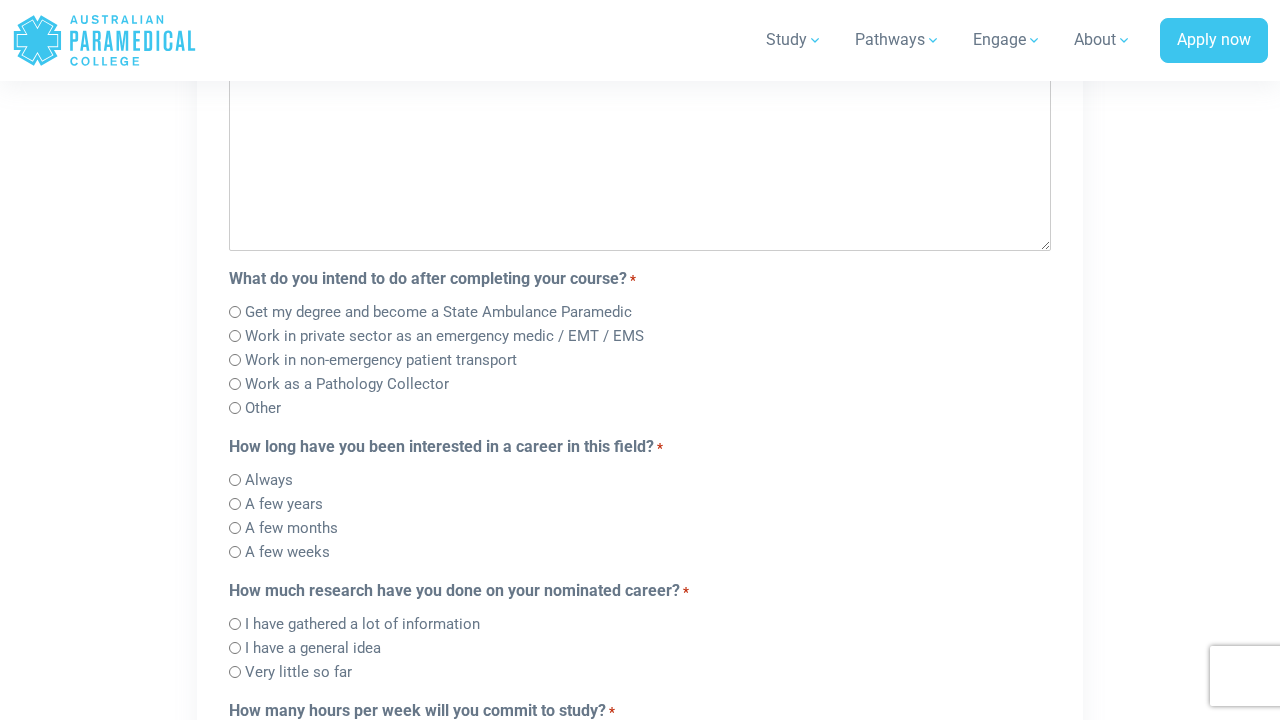 scroll, scrollTop: 1489, scrollLeft: 0, axis: vertical 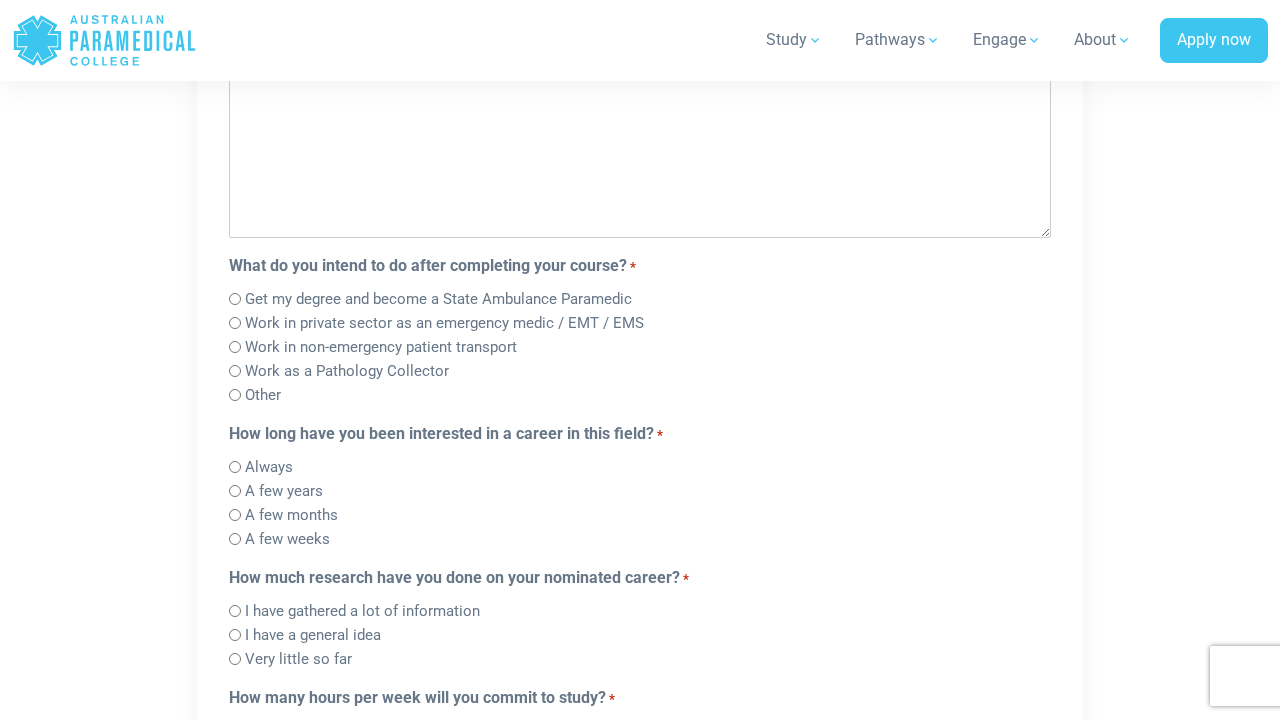 type on "**********" 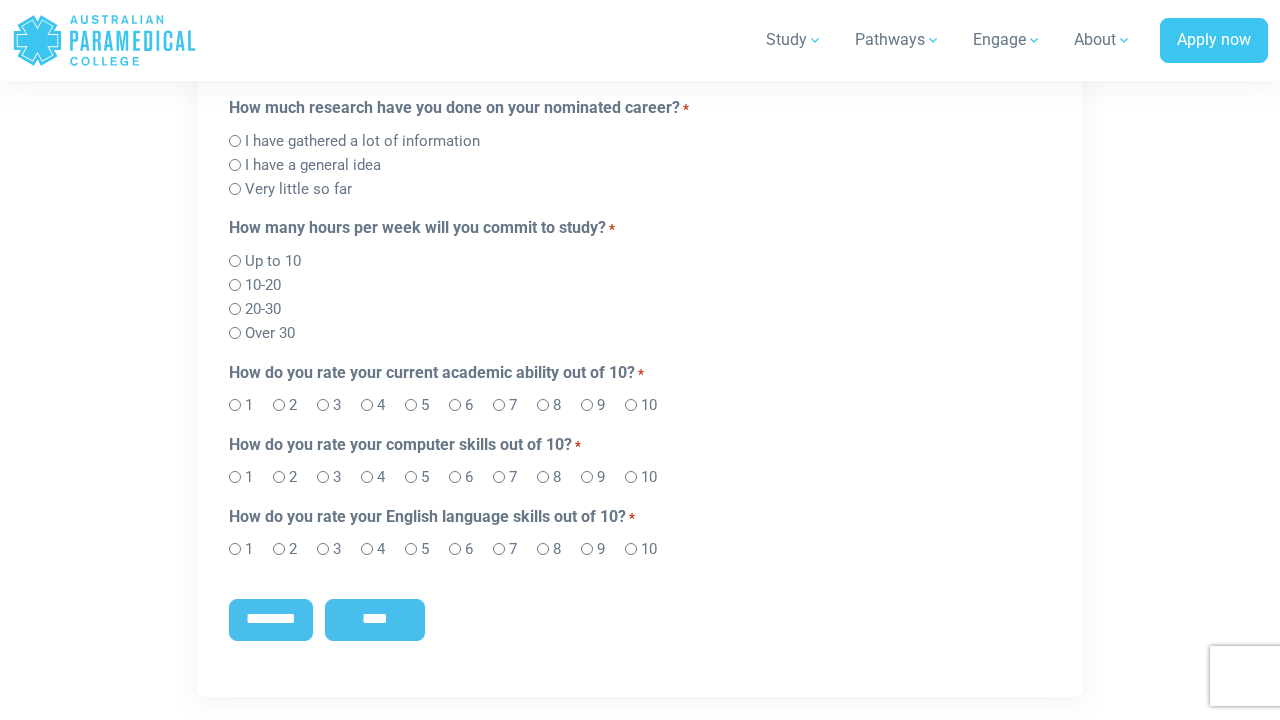 scroll, scrollTop: 1961, scrollLeft: 0, axis: vertical 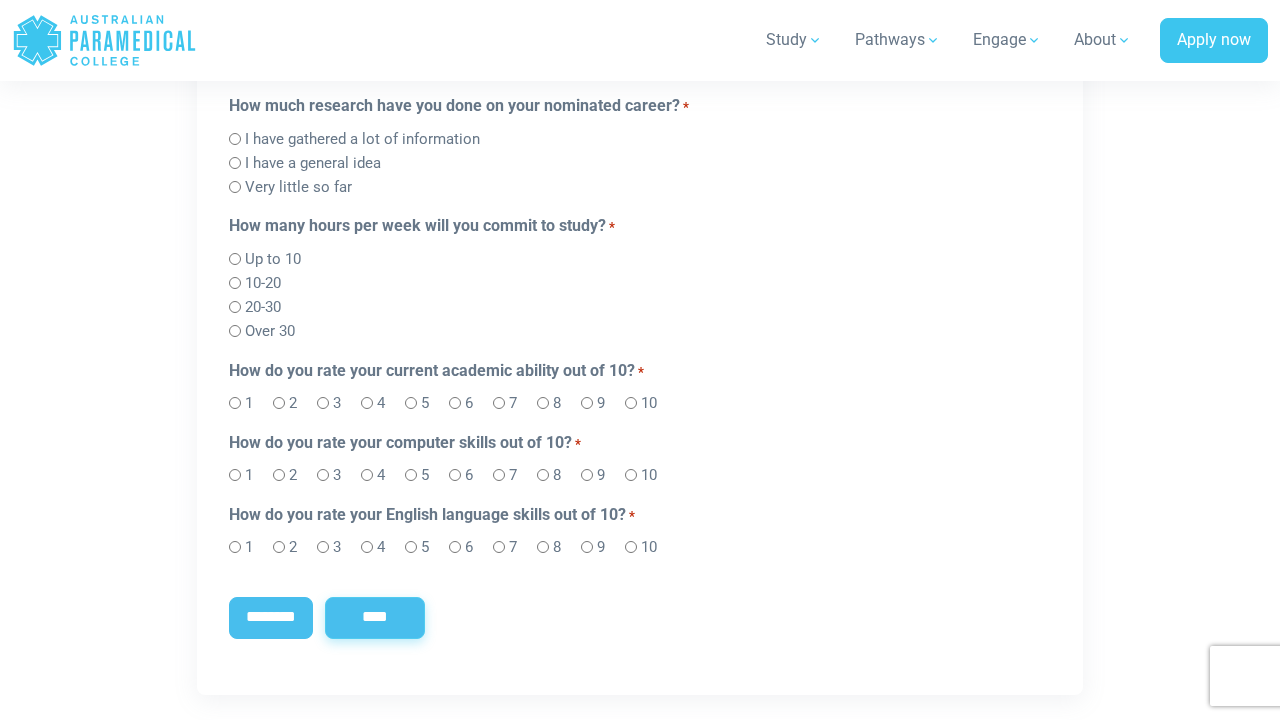 click on "****" at bounding box center (375, 618) 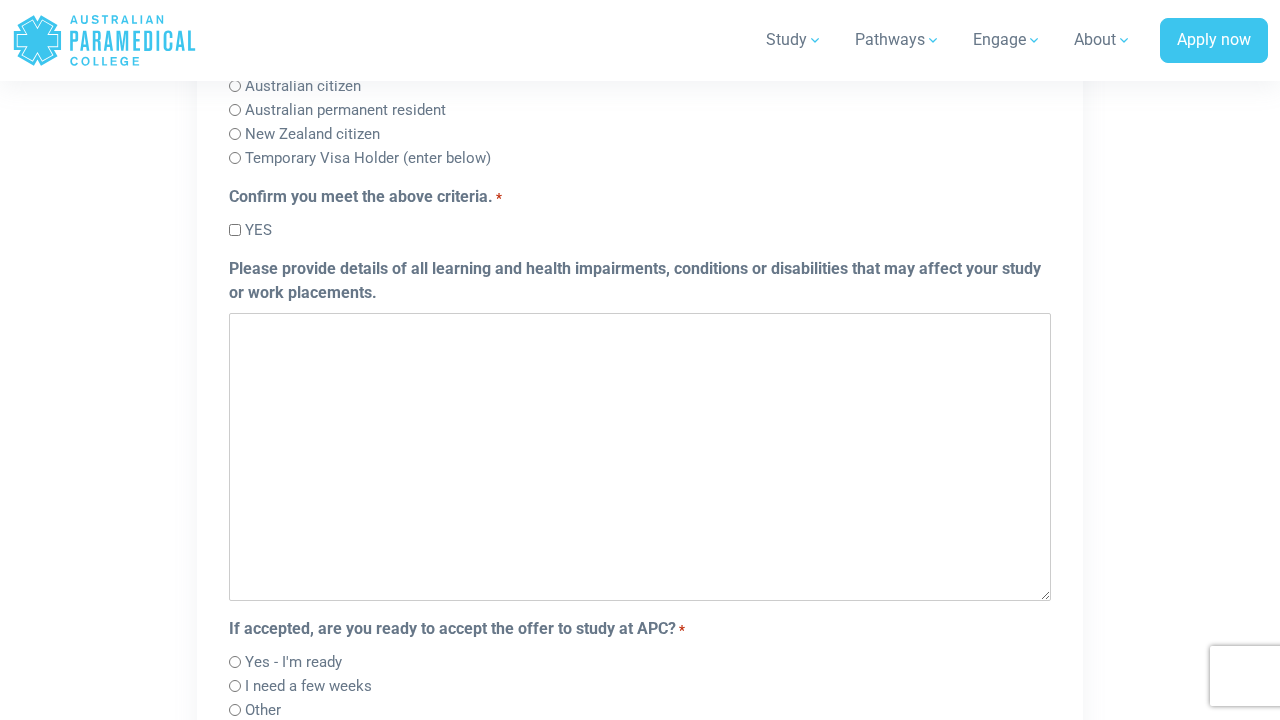 scroll, scrollTop: 1375, scrollLeft: 0, axis: vertical 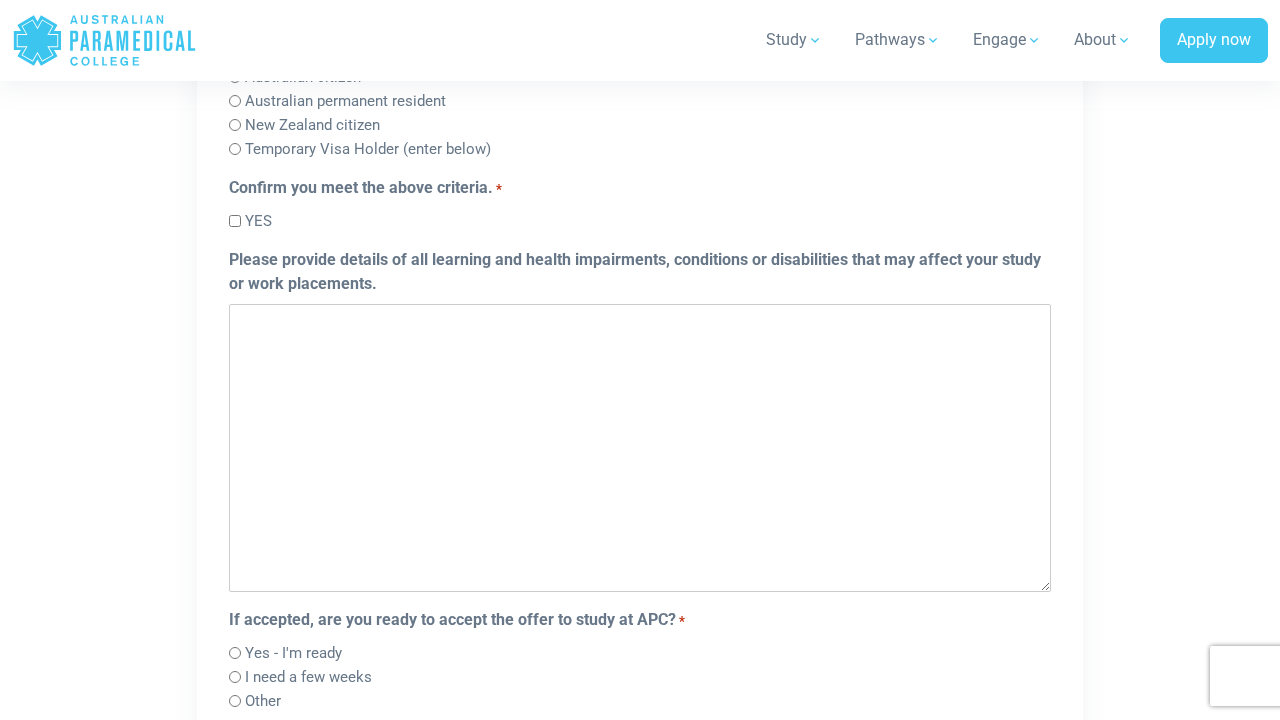 click on "Please provide details of all learning and health impairments, conditions or disabilities that may affect your study or work placements." at bounding box center [640, 448] 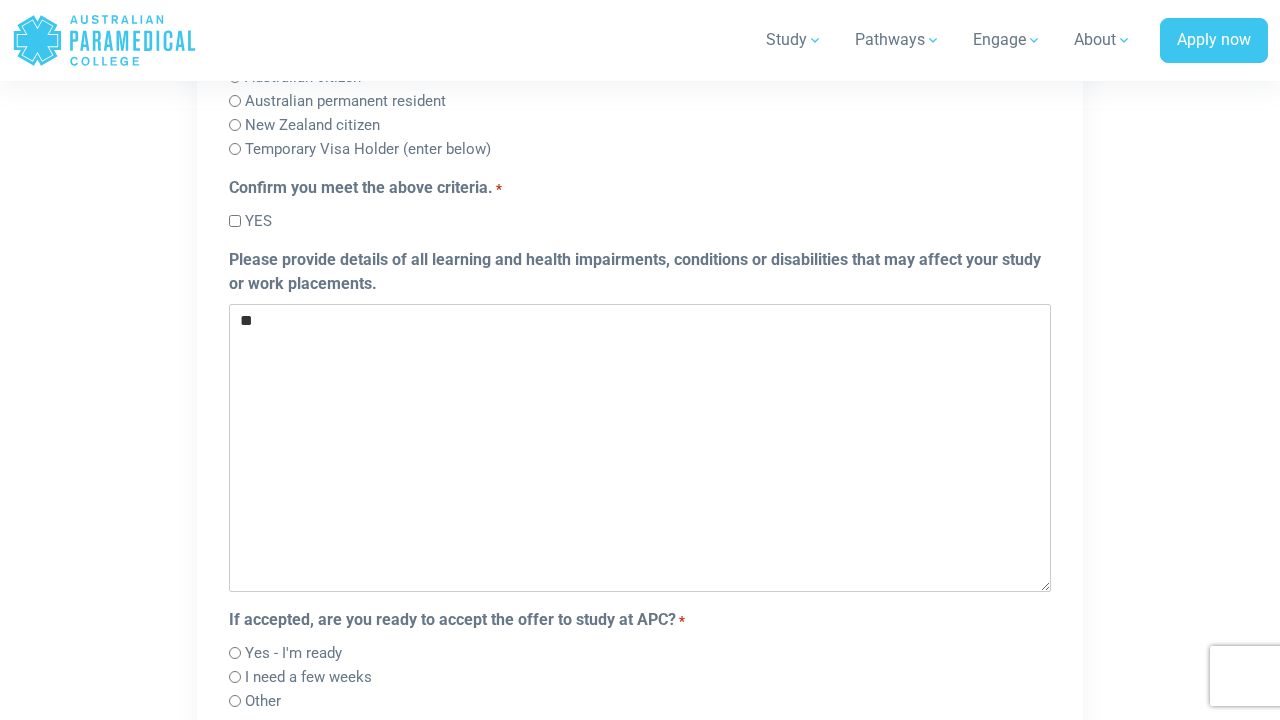 type on "*" 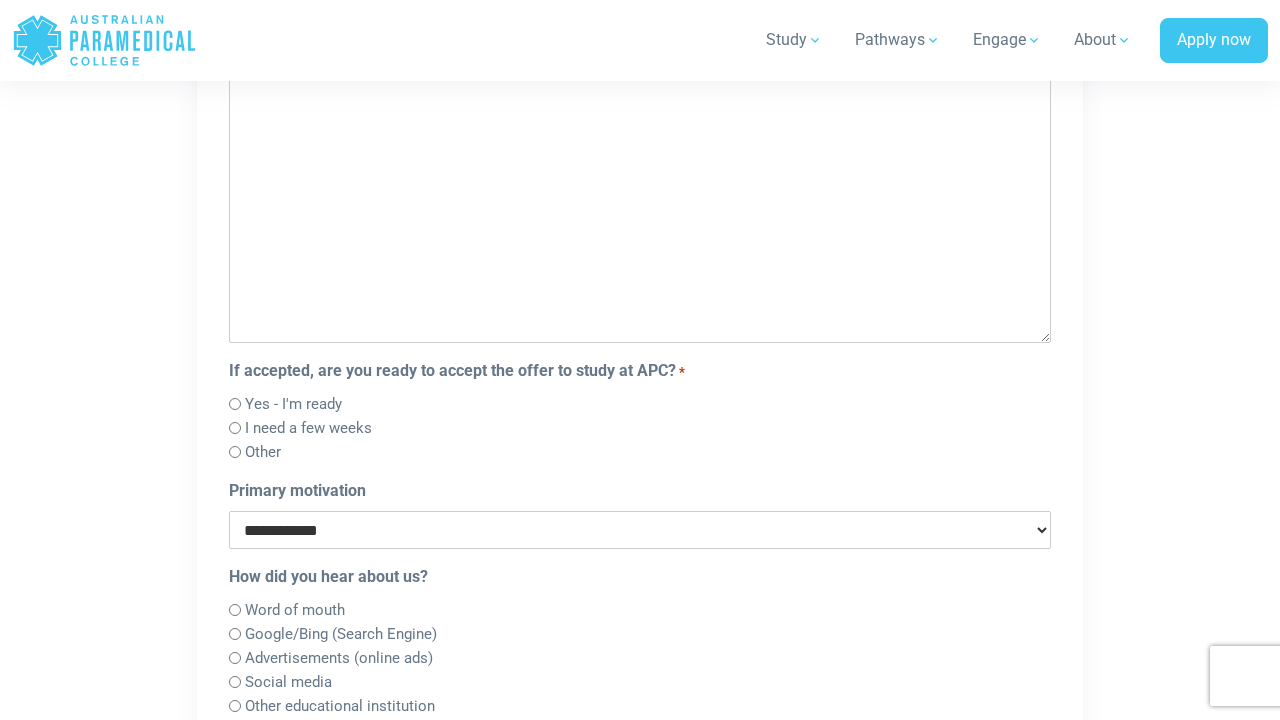 scroll, scrollTop: 1691, scrollLeft: 0, axis: vertical 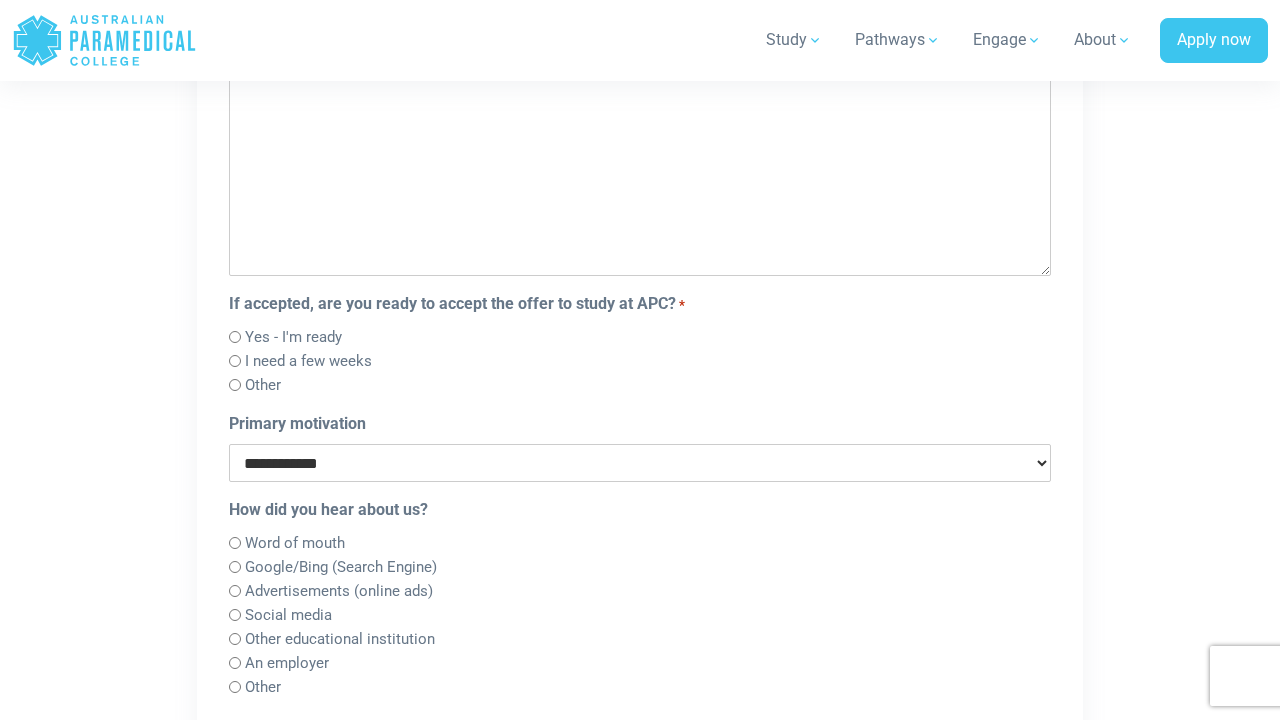 type on "***" 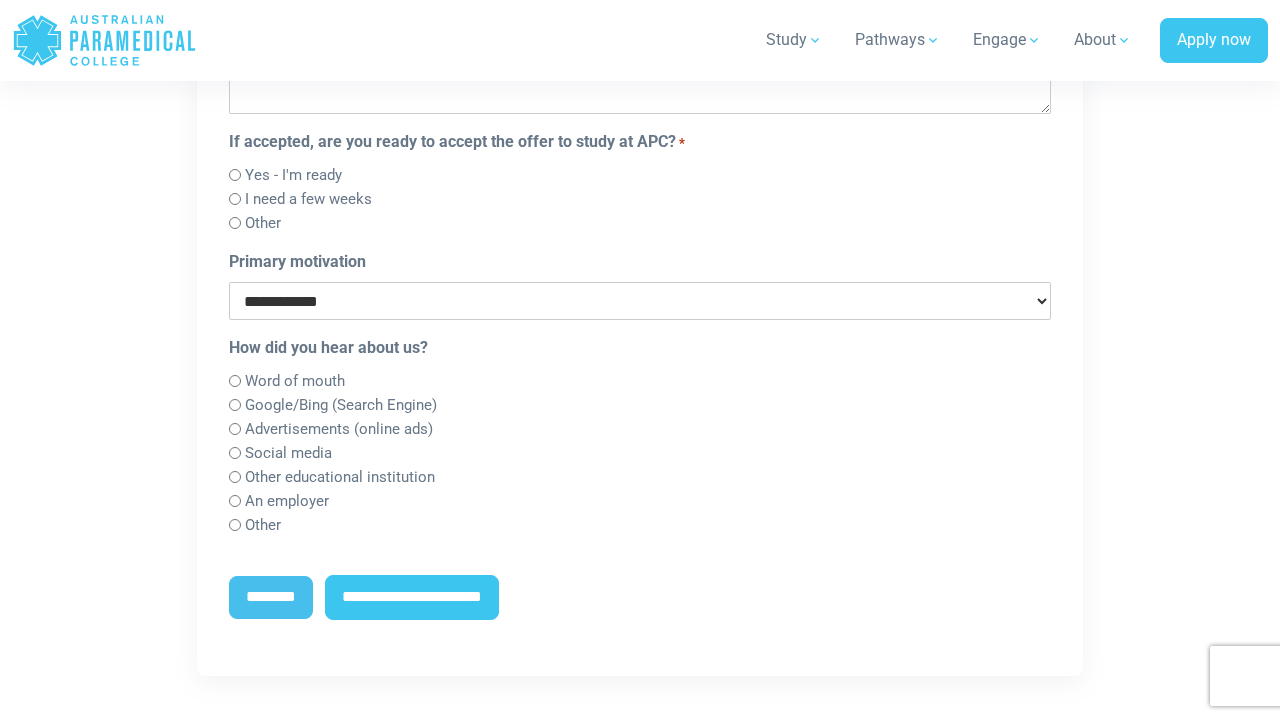 scroll, scrollTop: 1868, scrollLeft: 0, axis: vertical 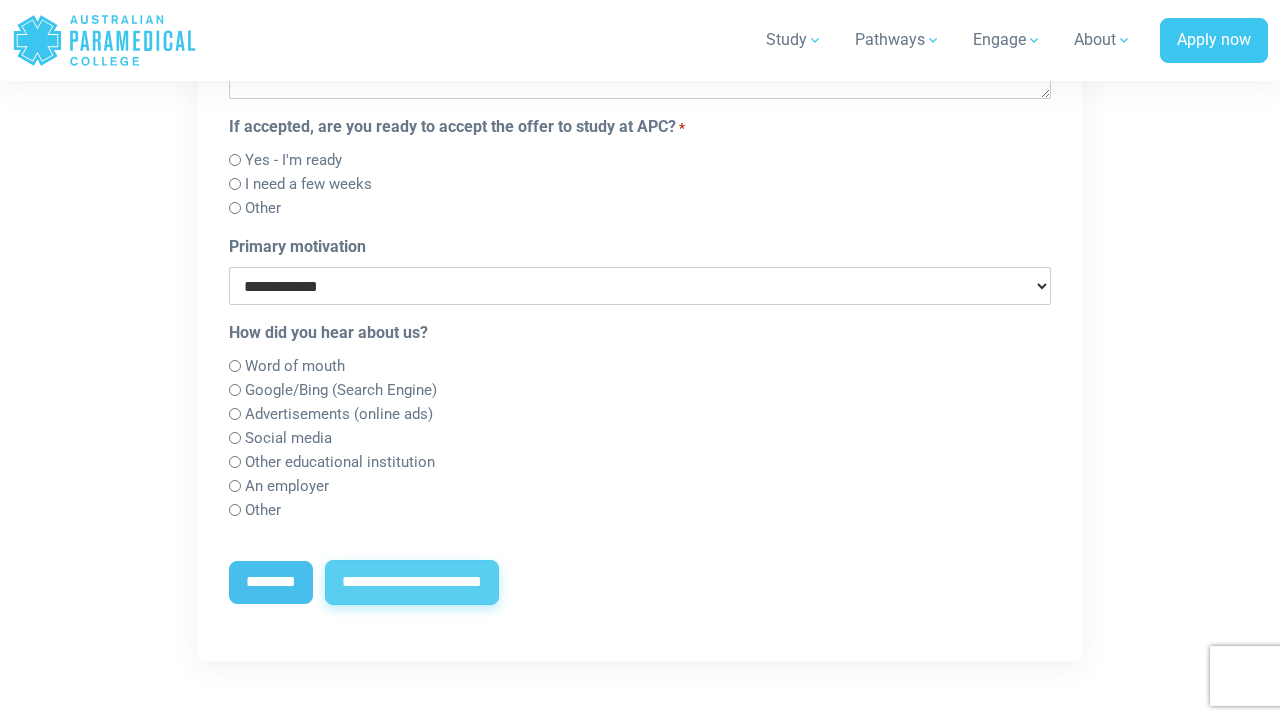 click on "**********" at bounding box center (412, 583) 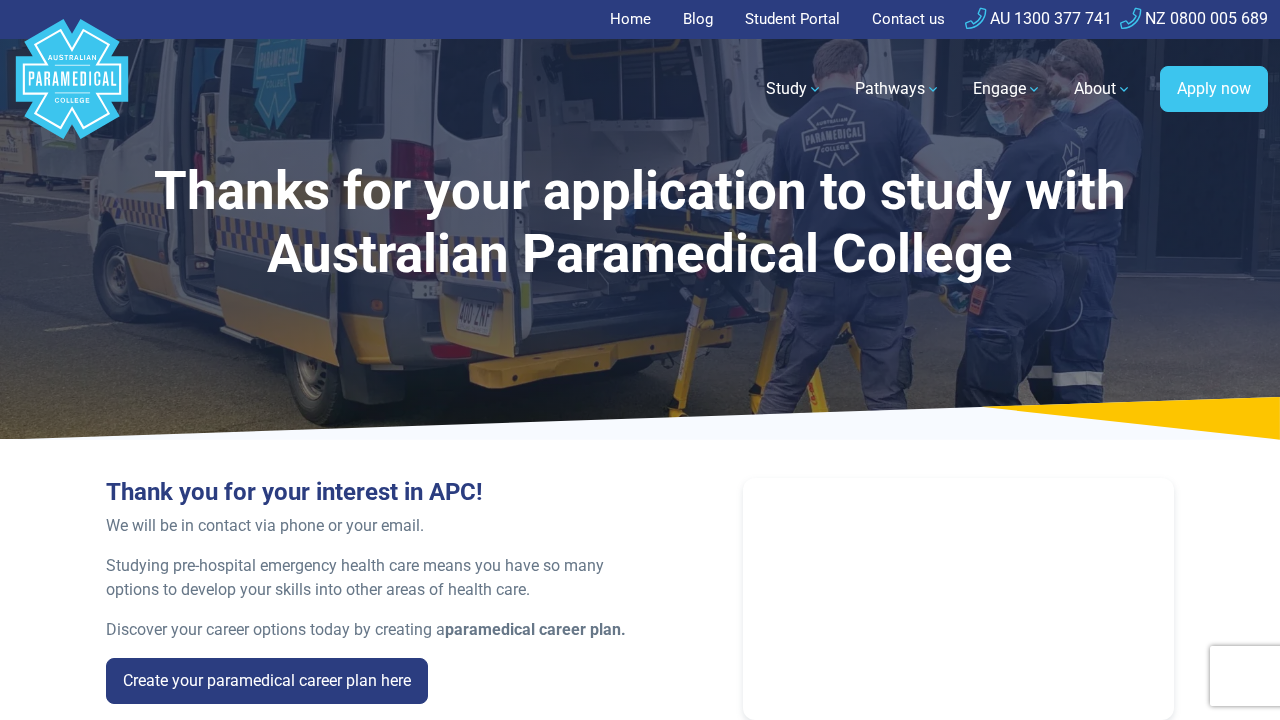 scroll, scrollTop: 0, scrollLeft: 0, axis: both 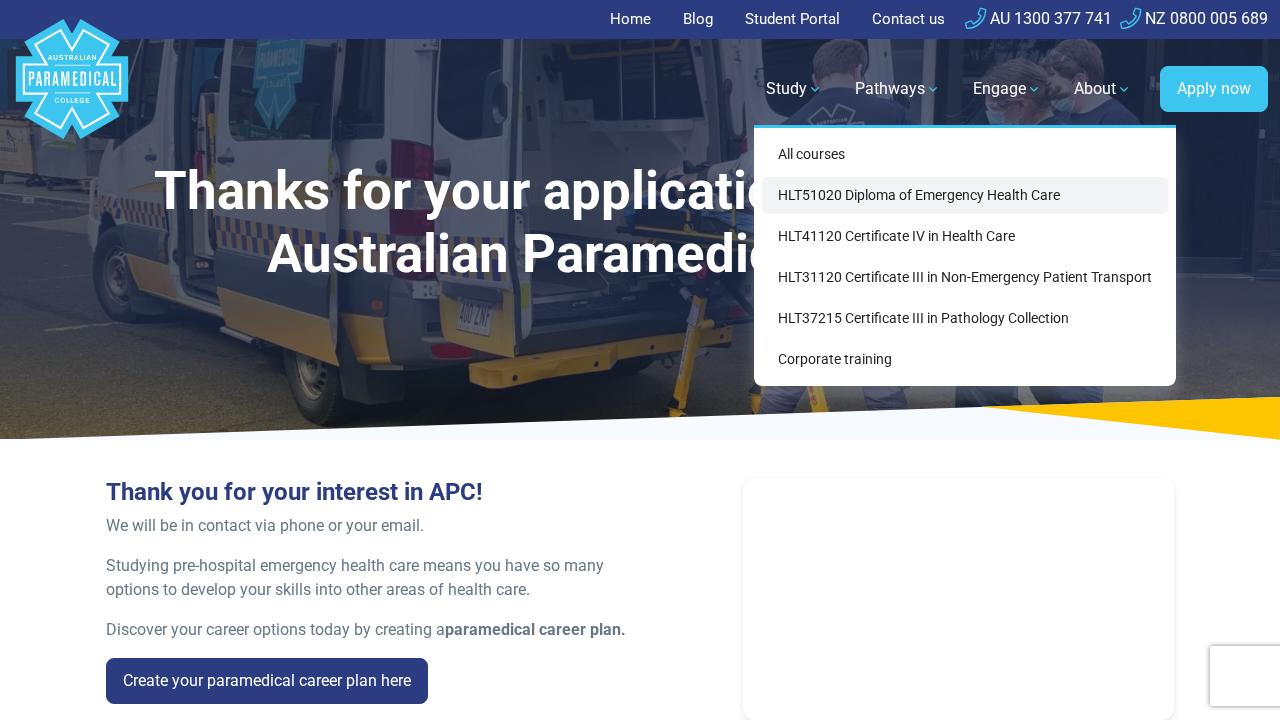 click on "HLT51020 Diploma of Emergency Health Care" at bounding box center (965, 195) 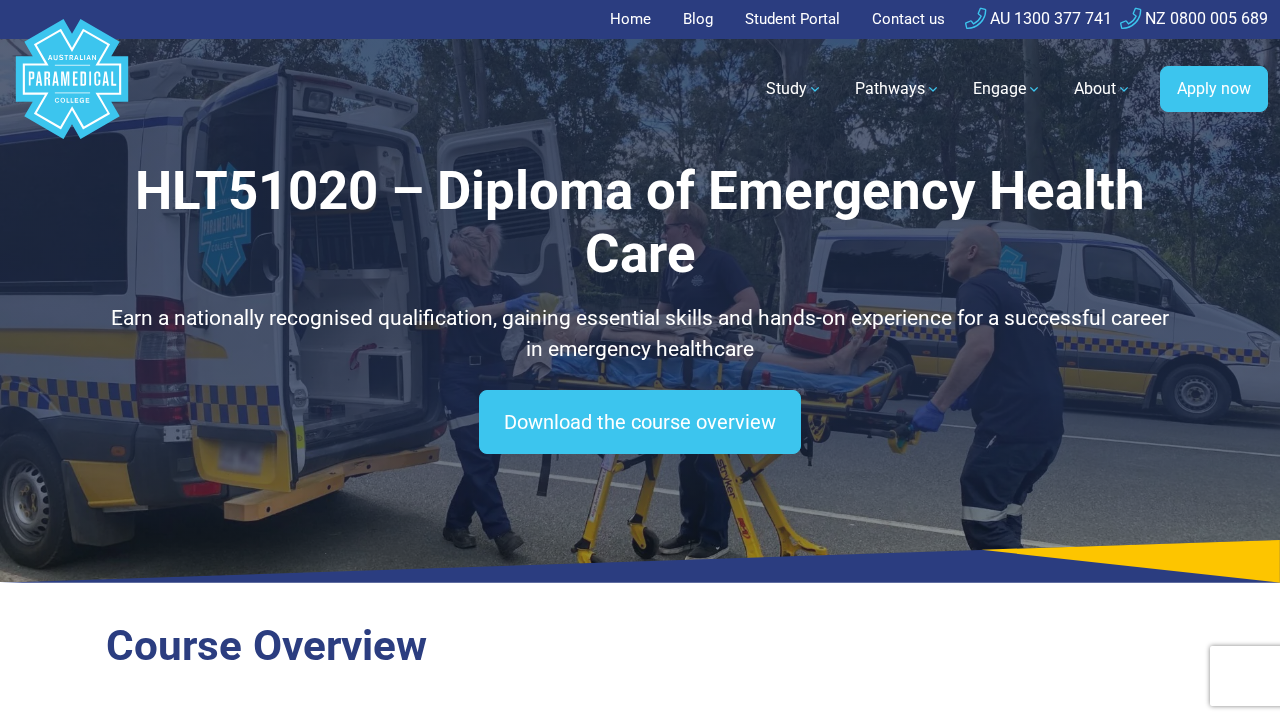 scroll, scrollTop: 0, scrollLeft: 0, axis: both 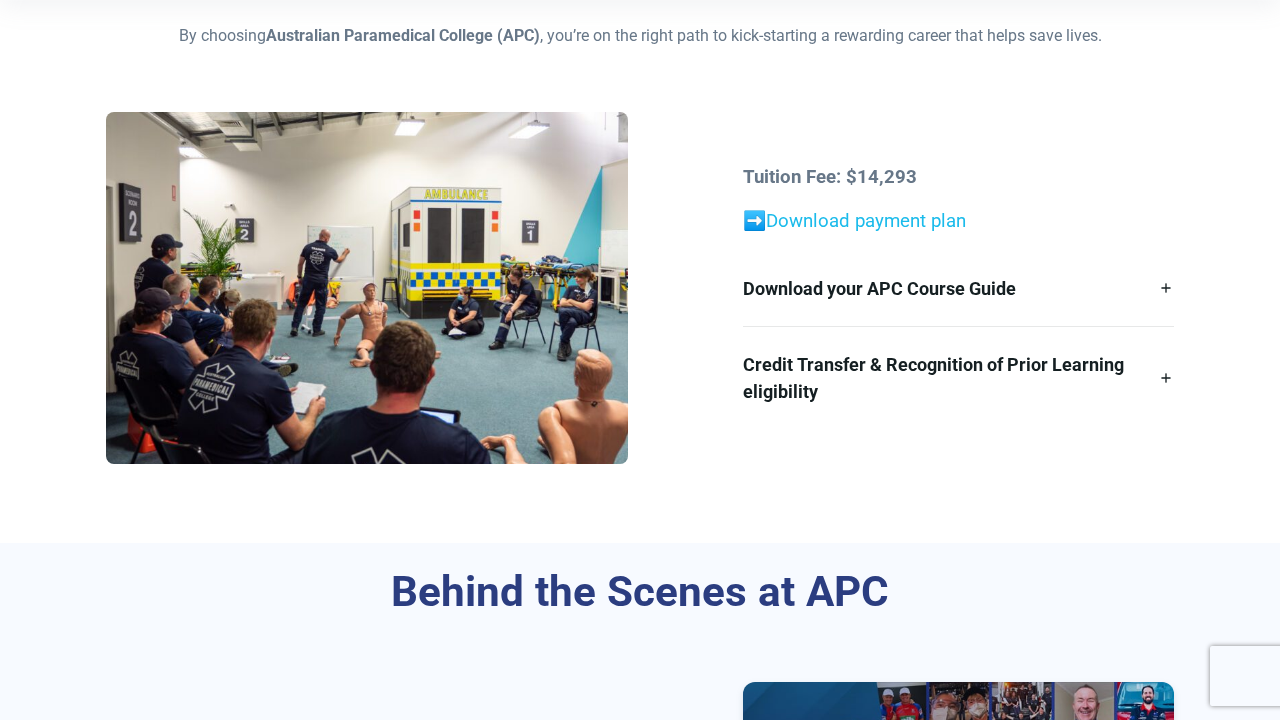 click on "➡️Download payment plan" at bounding box center (854, 221) 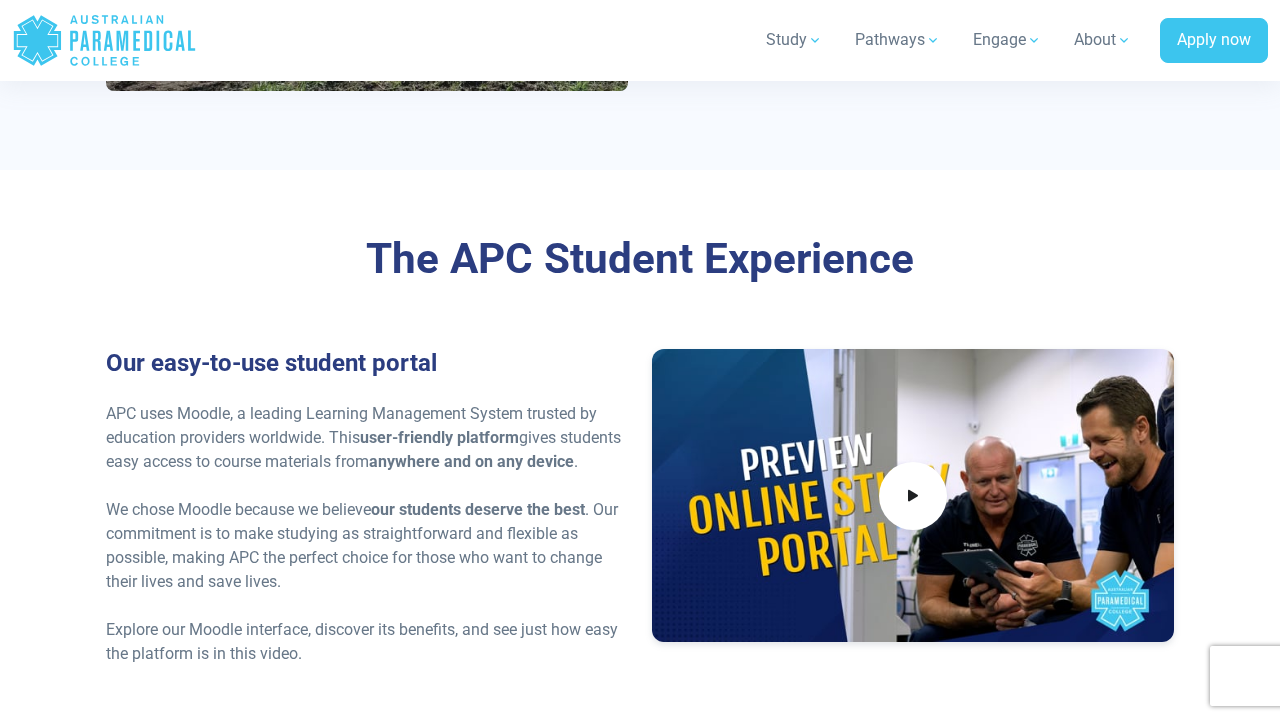 scroll, scrollTop: 4114, scrollLeft: 0, axis: vertical 